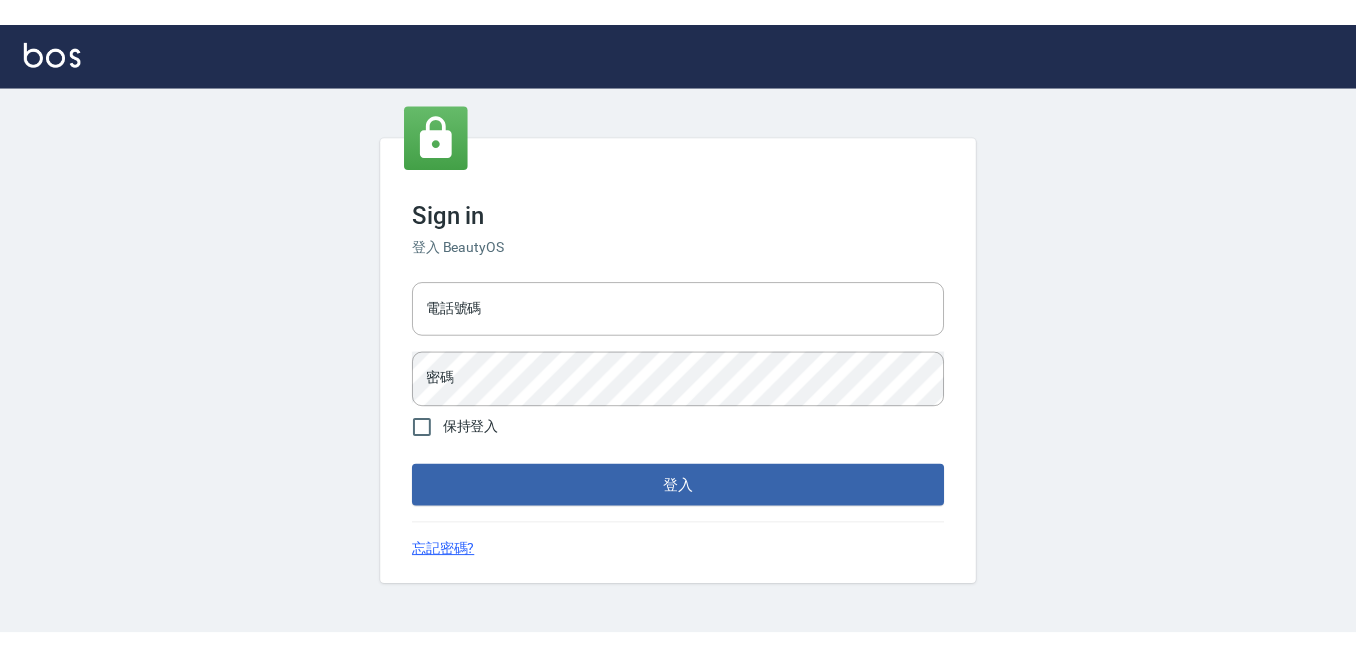 scroll, scrollTop: 0, scrollLeft: 0, axis: both 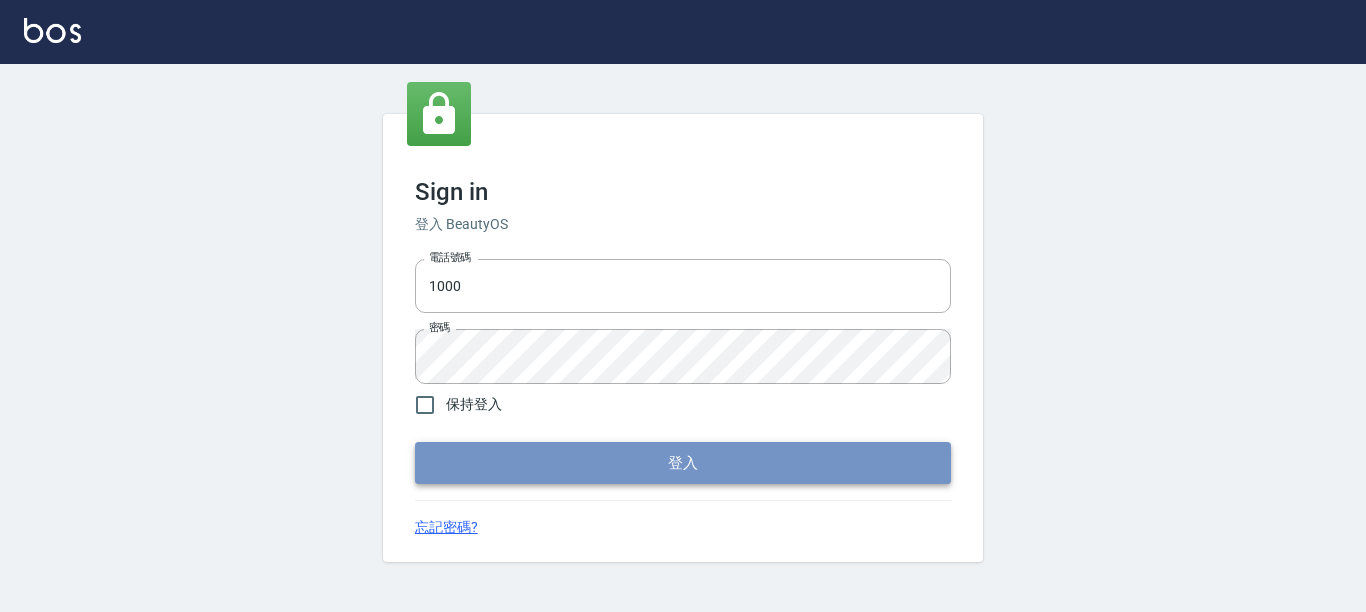 click on "登入" at bounding box center (683, 463) 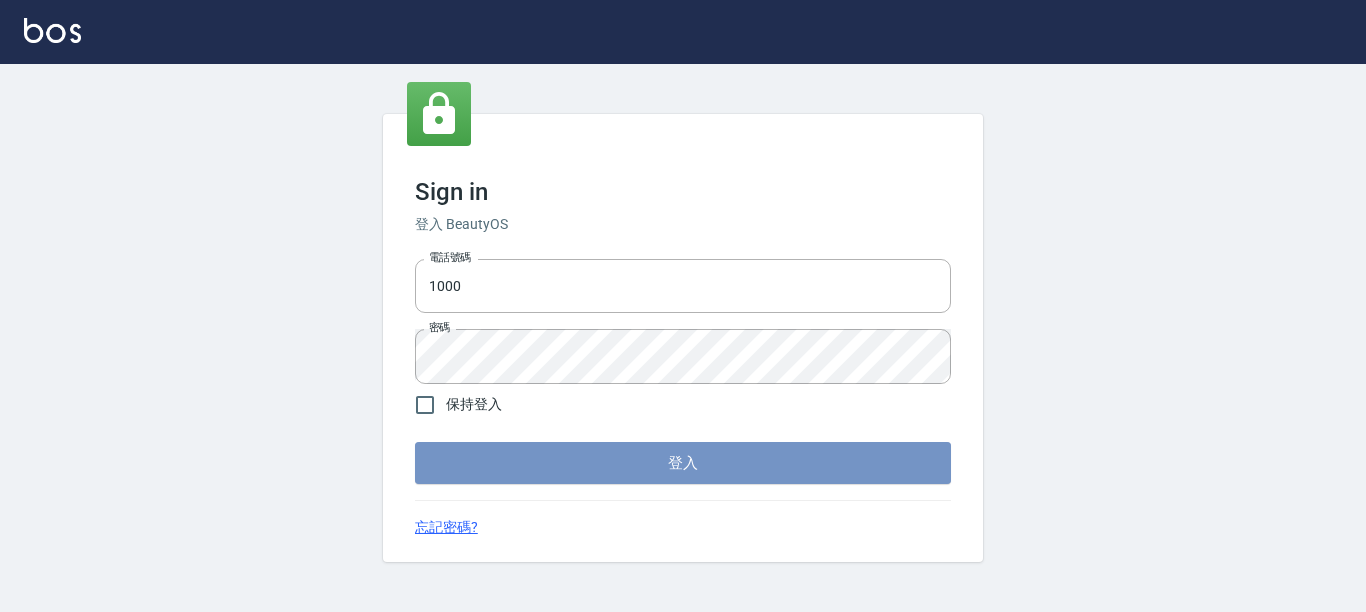 click on "登入" at bounding box center [683, 463] 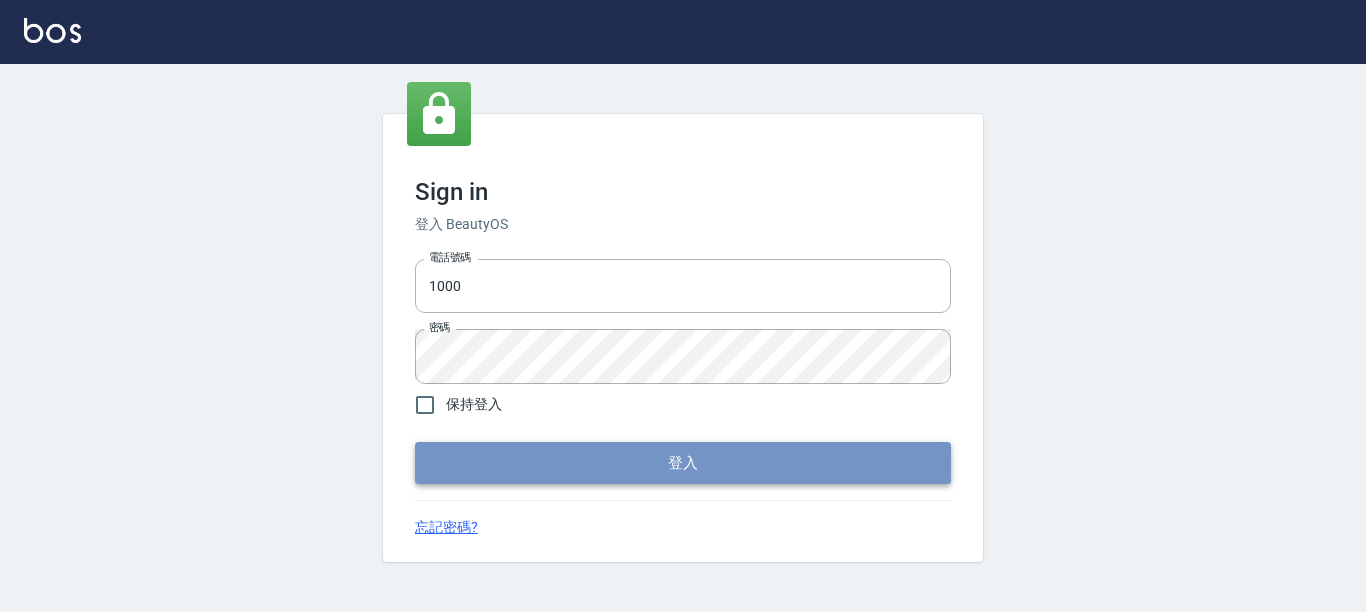 click on "登入" at bounding box center [683, 463] 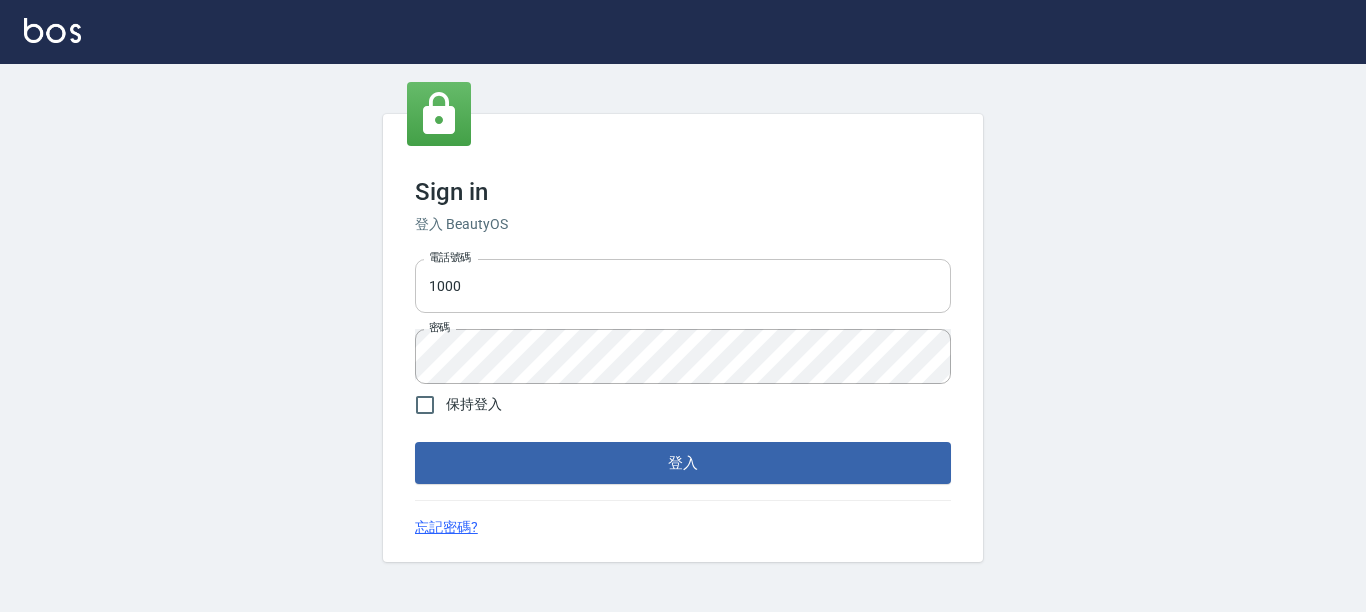 drag, startPoint x: 536, startPoint y: 317, endPoint x: 553, endPoint y: 299, distance: 24.758837 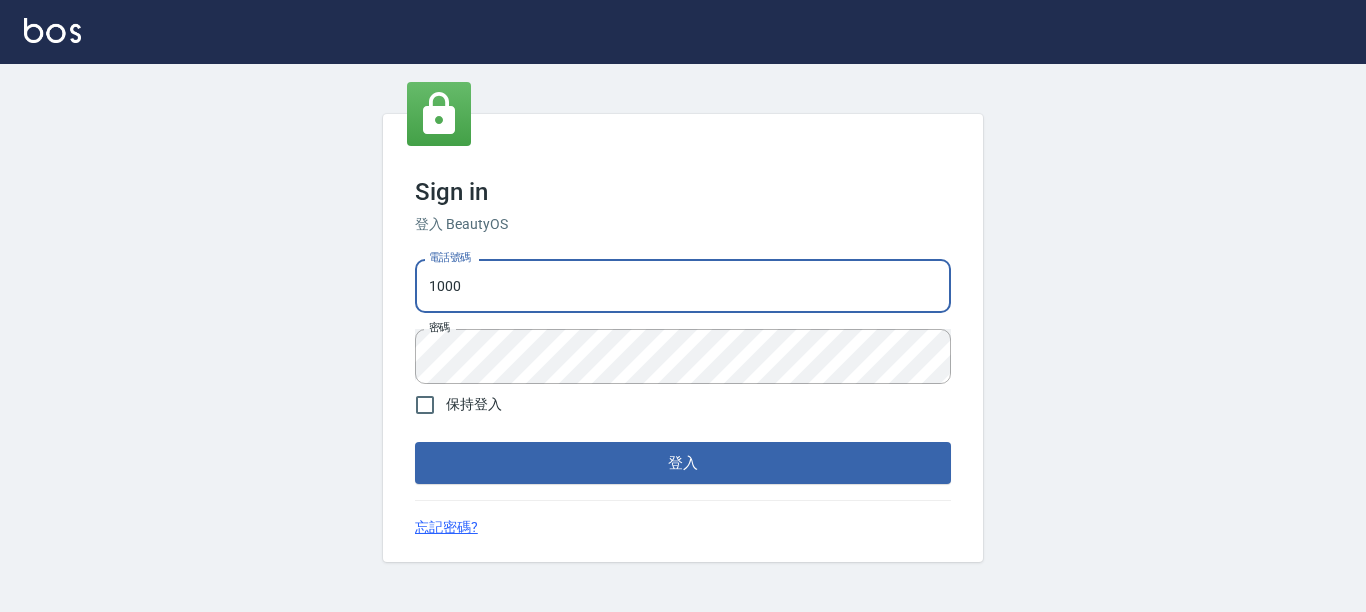 click on "1000" at bounding box center (683, 286) 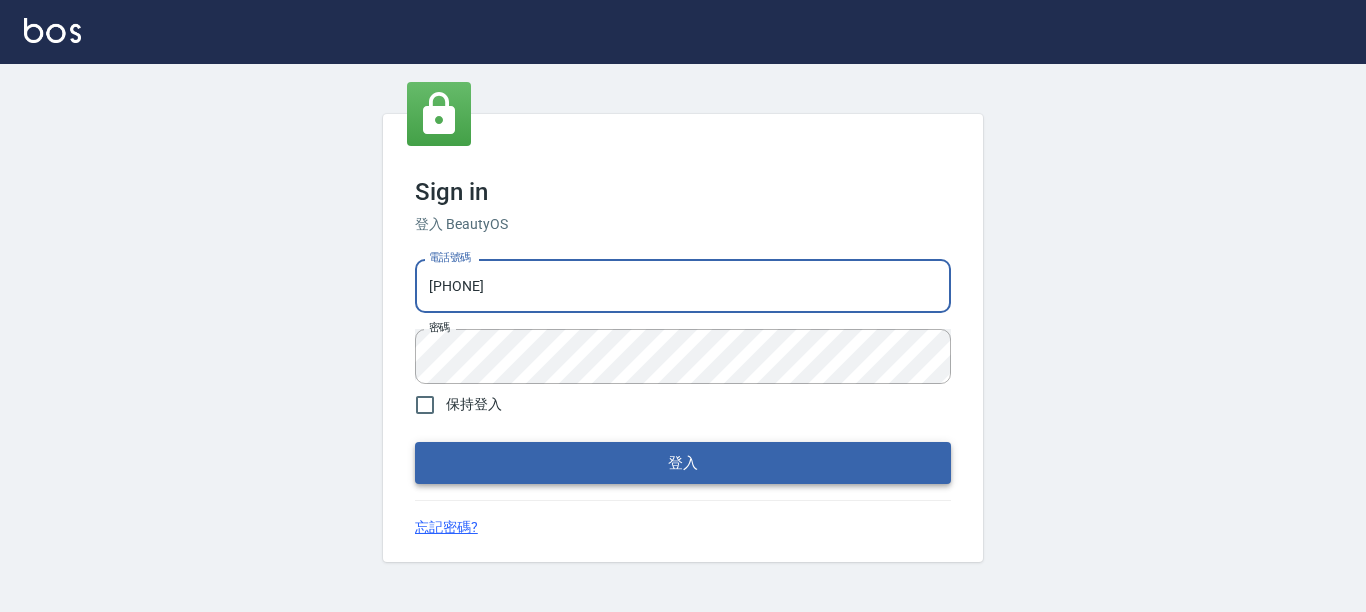 click on "登入" at bounding box center (683, 463) 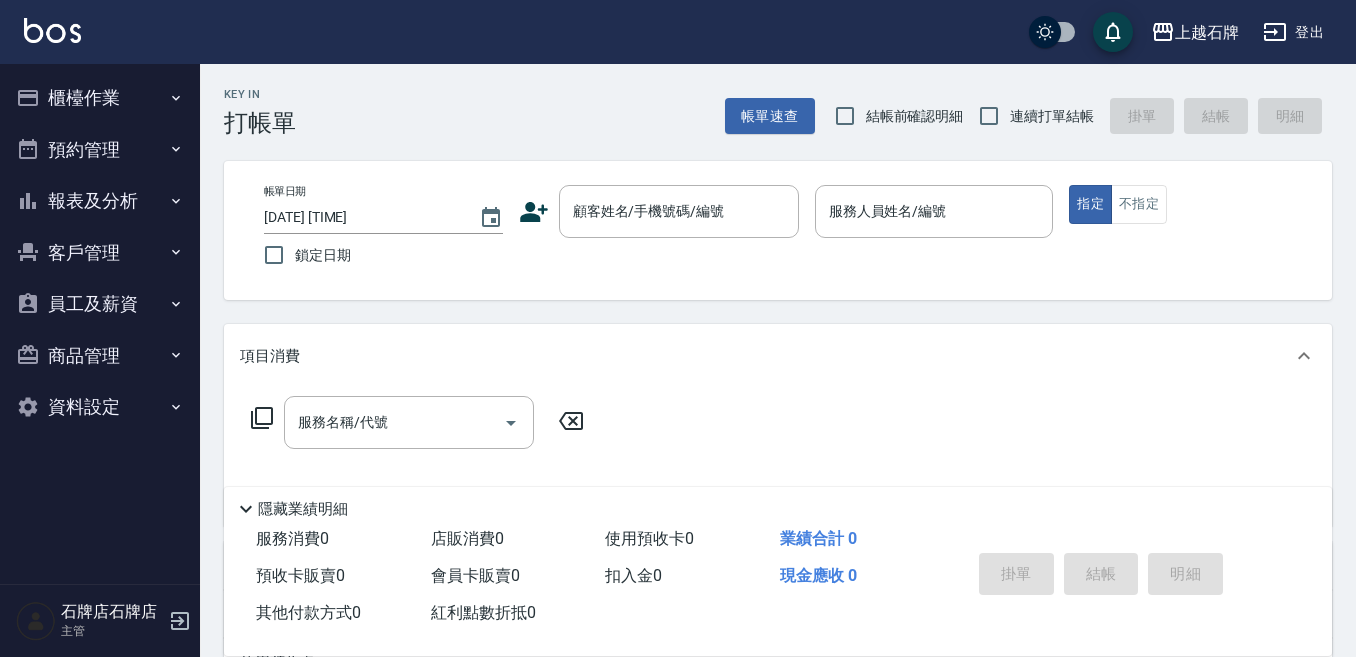 click on "Key In 打帳單 帳單速查 結帳前確認明細 連續打單結帳 掛單 結帳 明細 帳單日期 [DATE] [TIME] 鎖定日期 顧客姓名/[PHONE]/編號 顧客姓名/[PHONE]/編號 服務人員姓名/編號 服務人員姓名/編號 指定 不指定 項目消費 服務名稱/代號 服務名稱/代號 店販銷售 服務人員姓名/編號 服務人員姓名/編號 商品代號/名稱 商品代號/名稱 預收卡販賣 卡券名稱/代號 卡券名稱/代號 使用預收卡 其他付款方式 其他付款方式 其他付款方式 備註及來源 備註 備註 訂單來源 ​ 訂單來源 隱藏業績明細 服務消費  0 店販消費  0 使用預收卡  0 業績合計   0 預收卡販賣  0 會員卡販賣  0 扣入金  0 現金應收   0 其他付款方式  0 紅利點數折抵  0 掛單 結帳 明細" at bounding box center [778, 519] 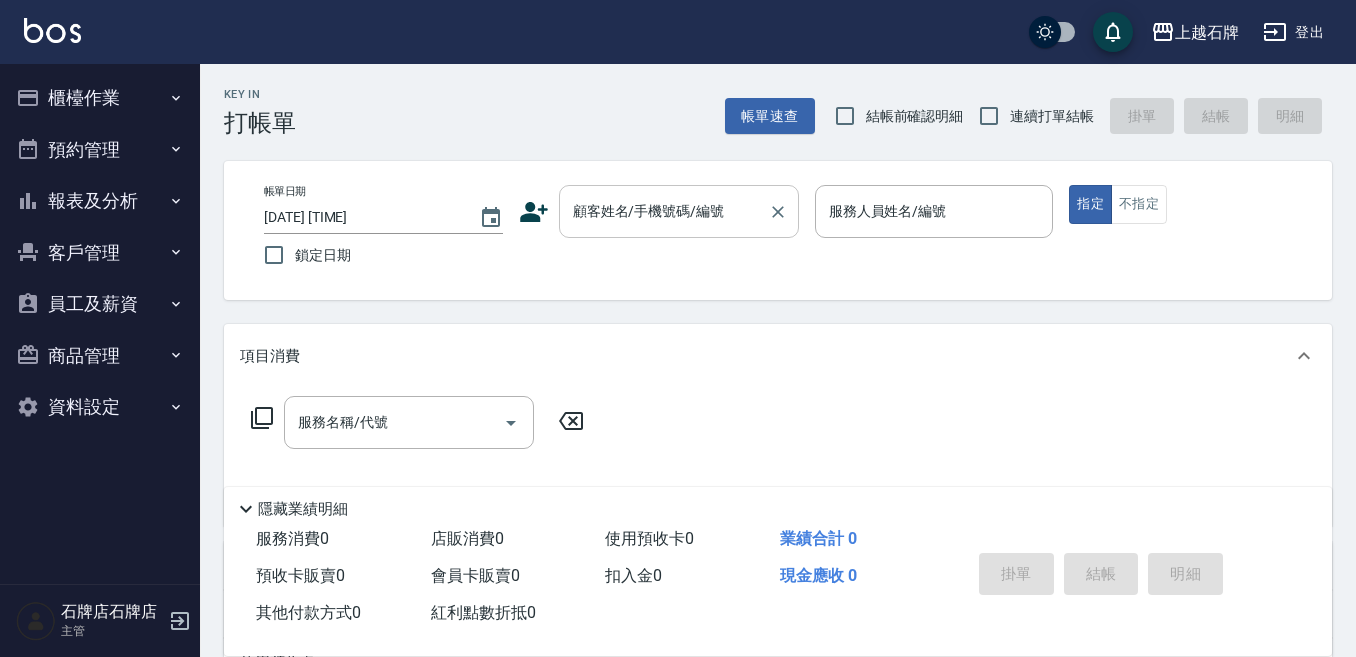 click on "顧客姓名/手機號碼/編號" at bounding box center [679, 211] 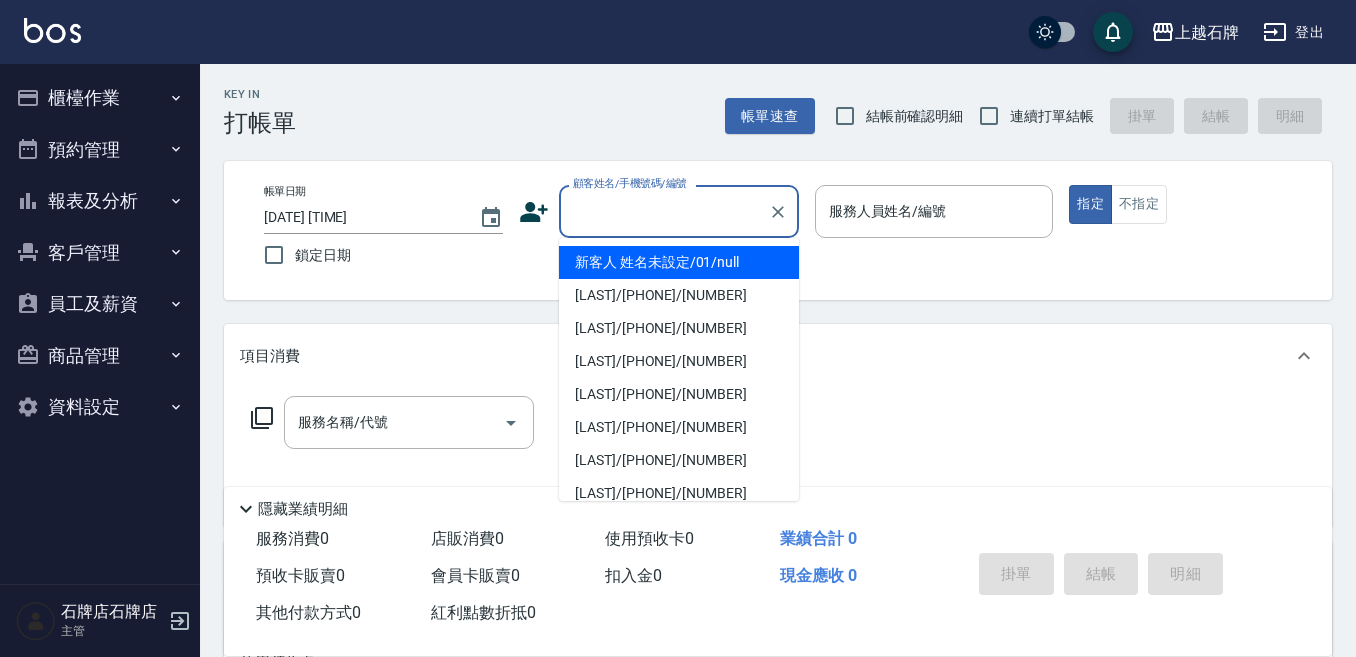 drag, startPoint x: 661, startPoint y: 271, endPoint x: 939, endPoint y: 273, distance: 278.0072 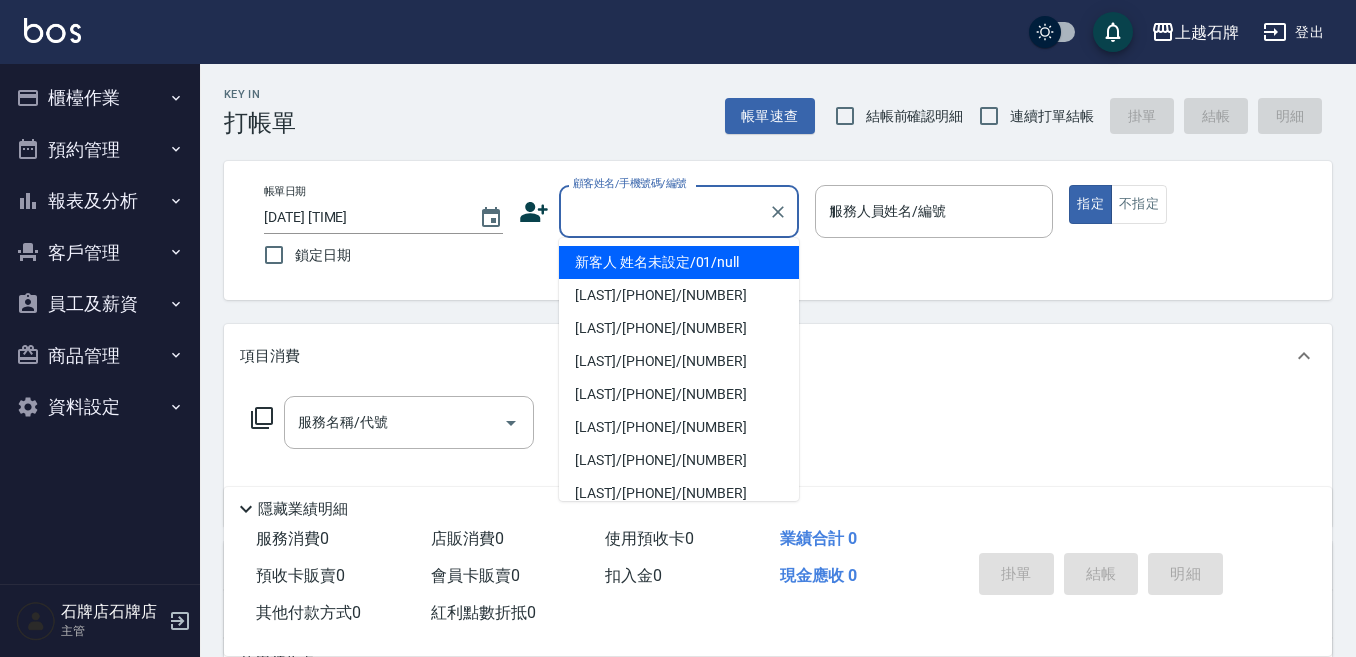 type on "新客人 姓名未設定/01/null" 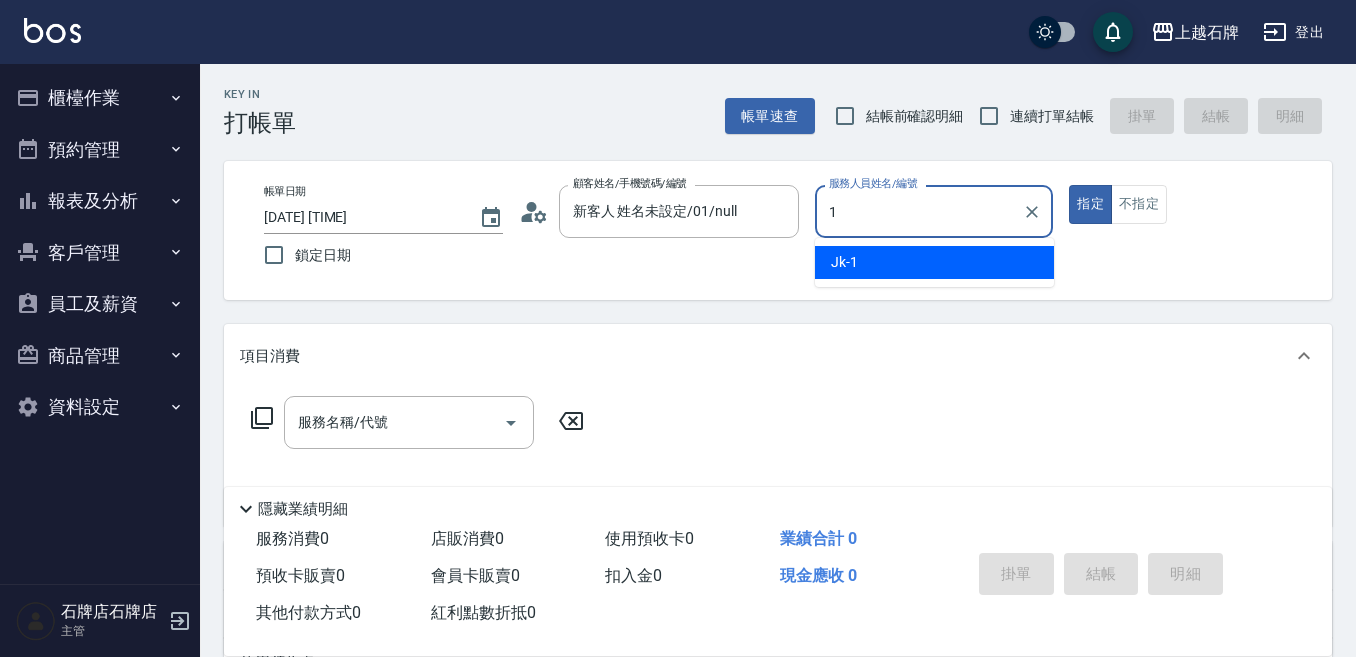 click on "Jk -1" at bounding box center (934, 262) 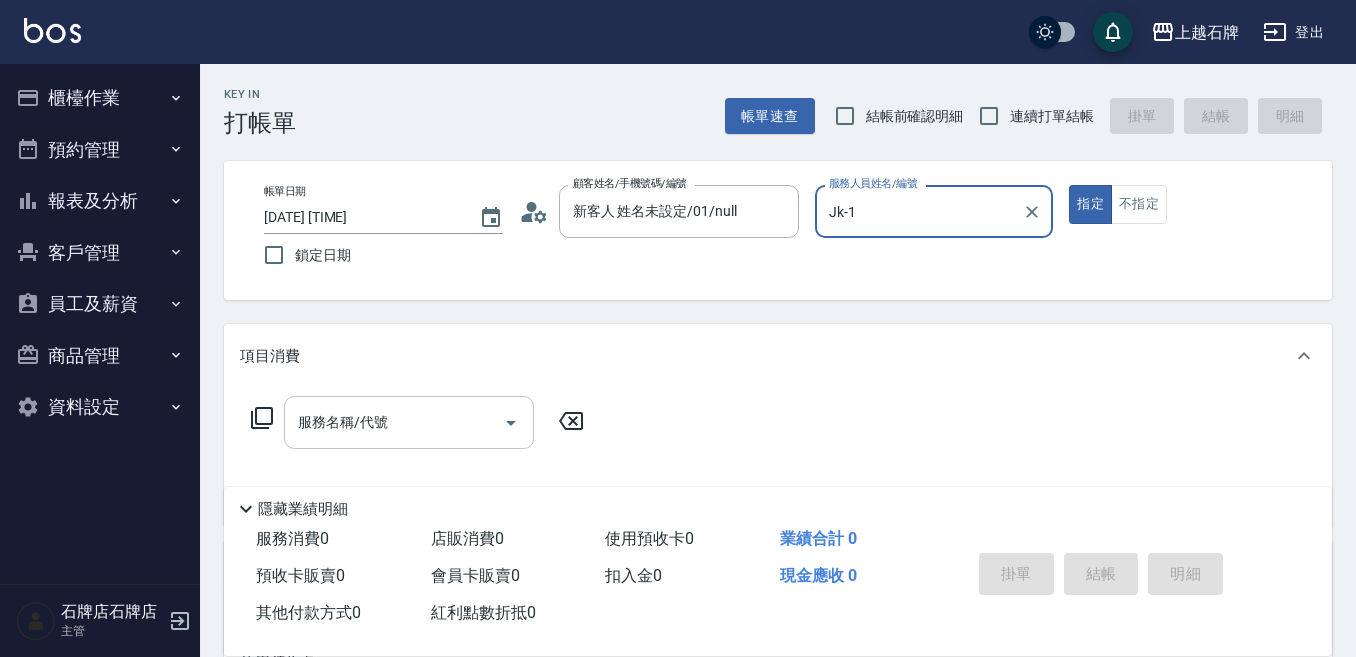 click on "服務名稱/代號" at bounding box center [409, 422] 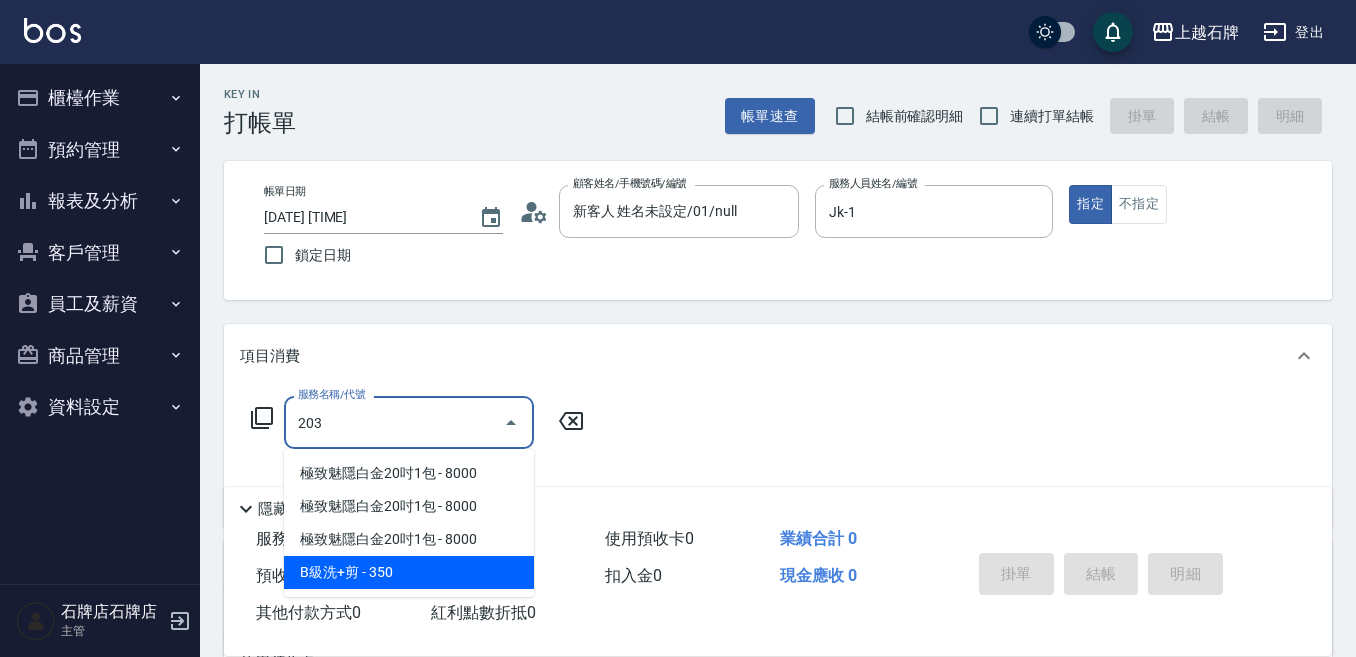 click on "B級洗+剪 - 350" at bounding box center (409, 572) 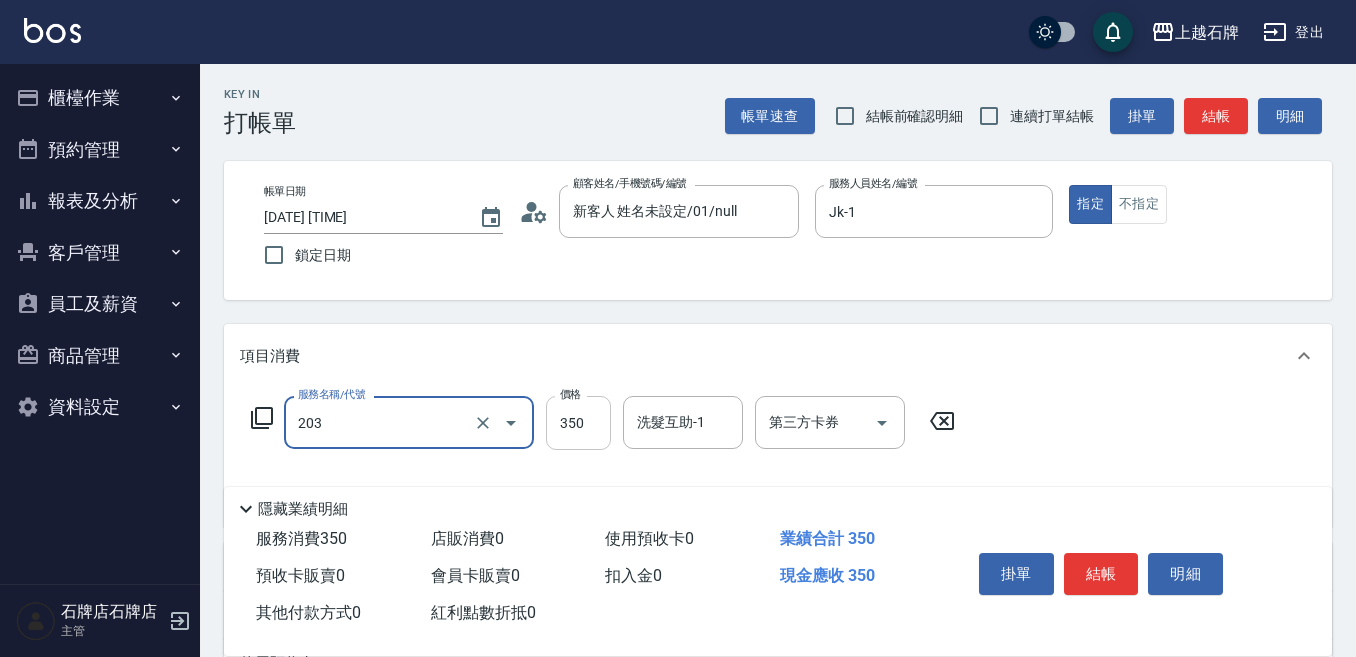 type on "B級洗+剪(203)" 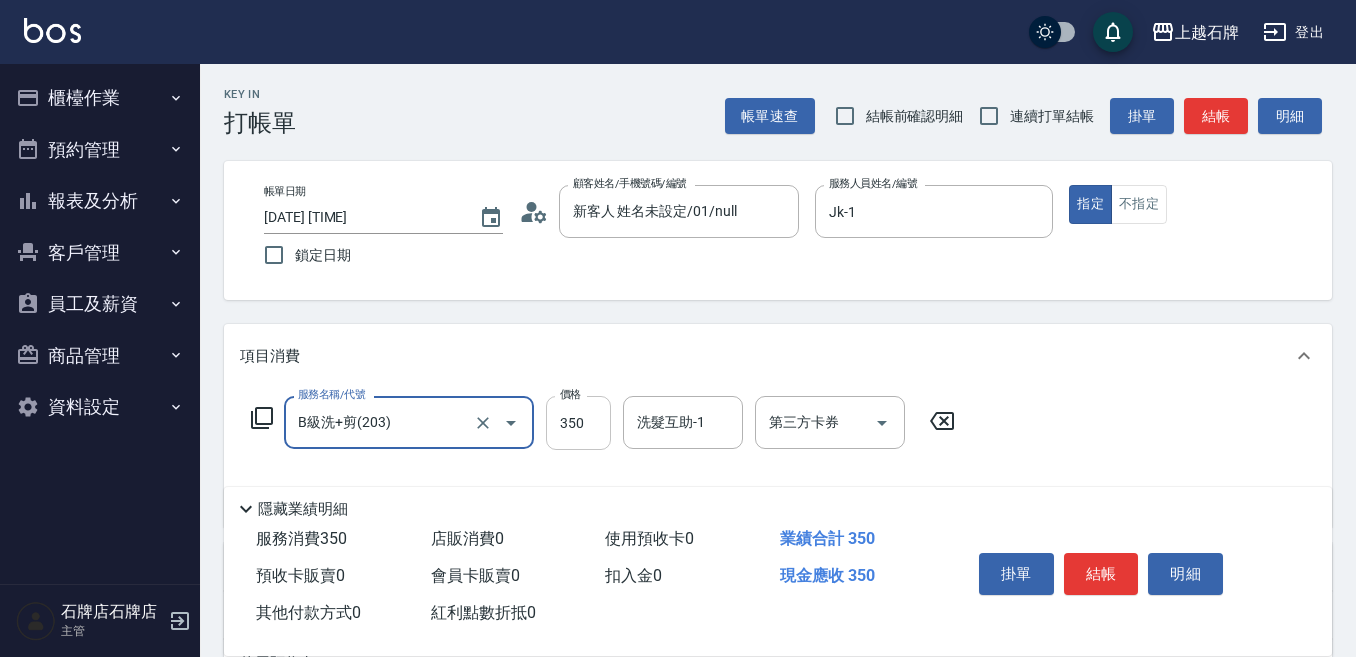click on "350" at bounding box center (578, 423) 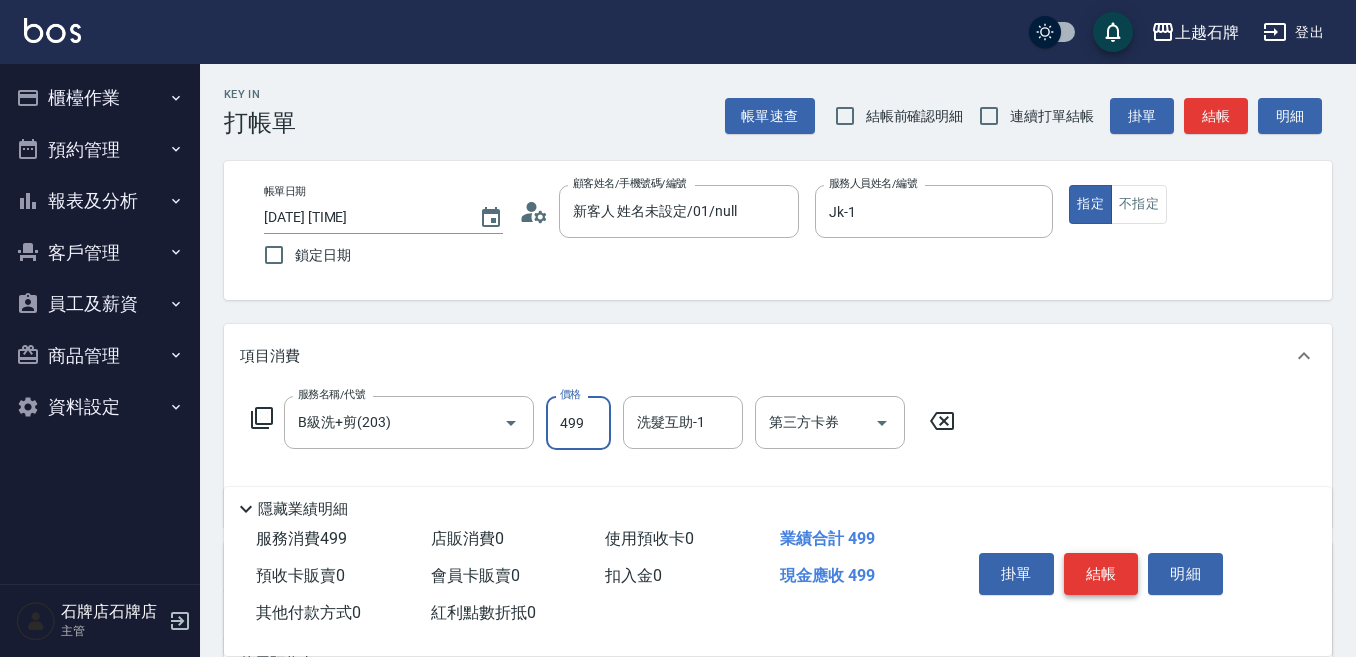 type on "499" 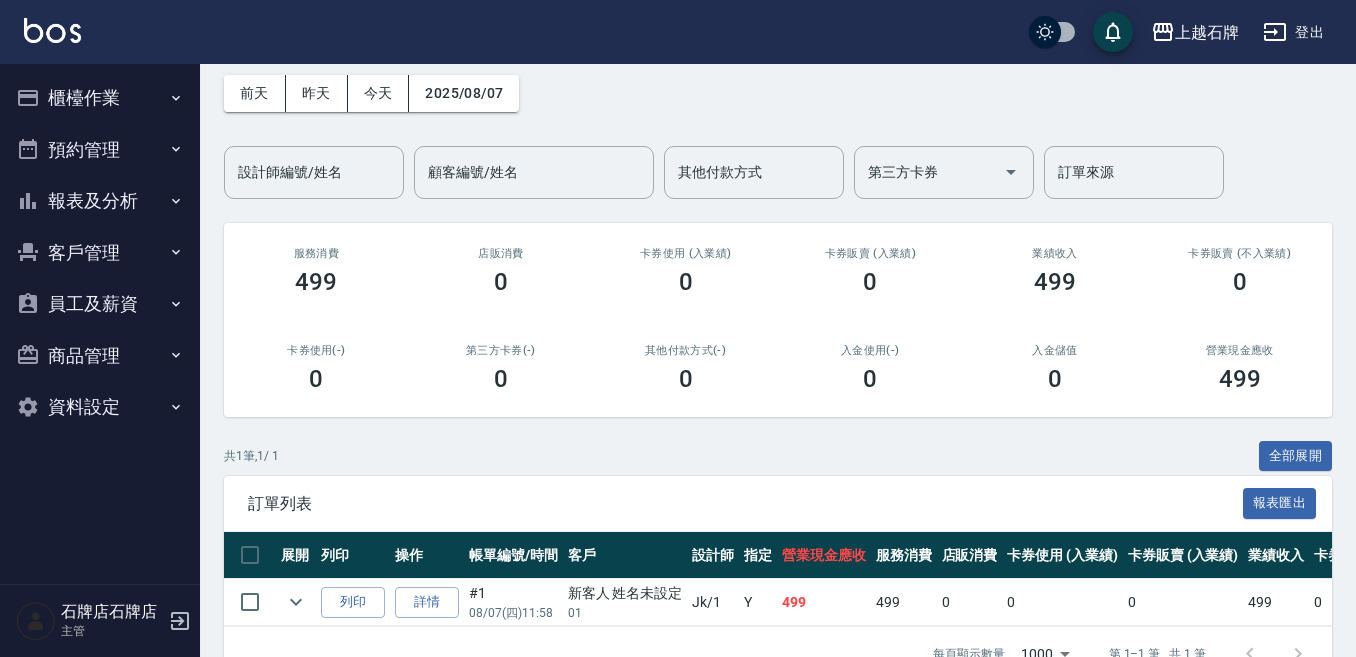 scroll, scrollTop: 151, scrollLeft: 0, axis: vertical 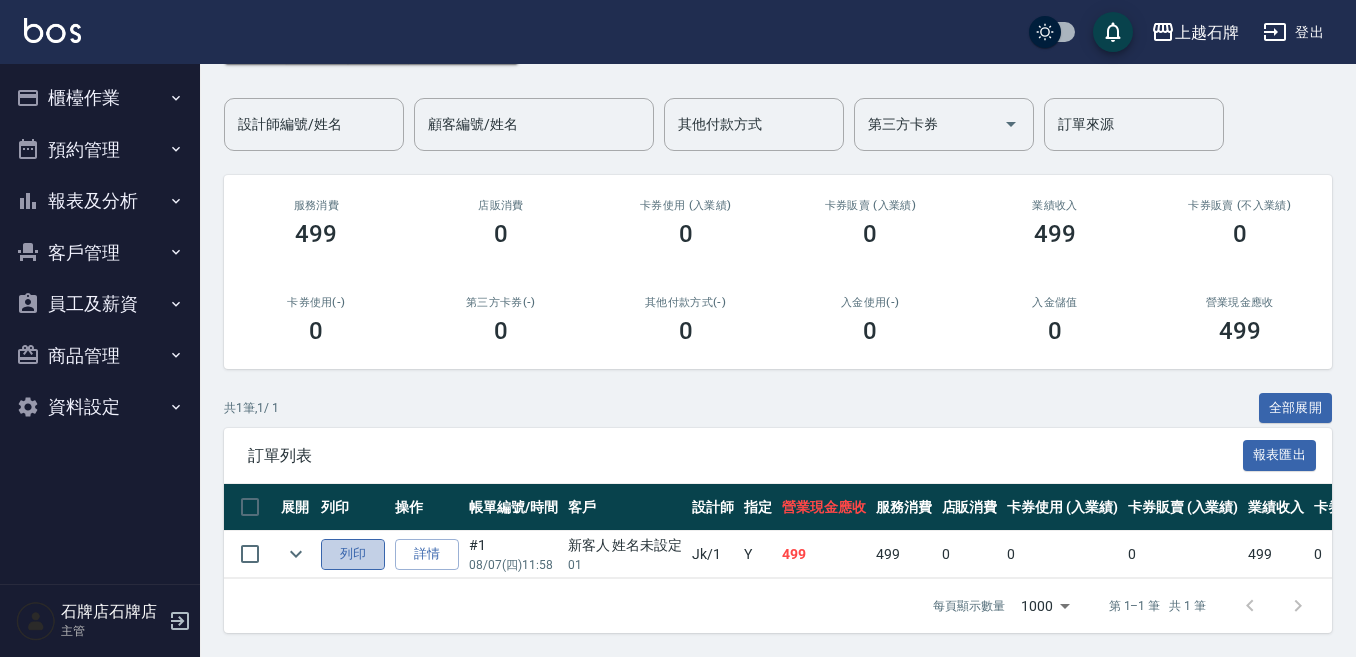 click on "列印" at bounding box center (353, 554) 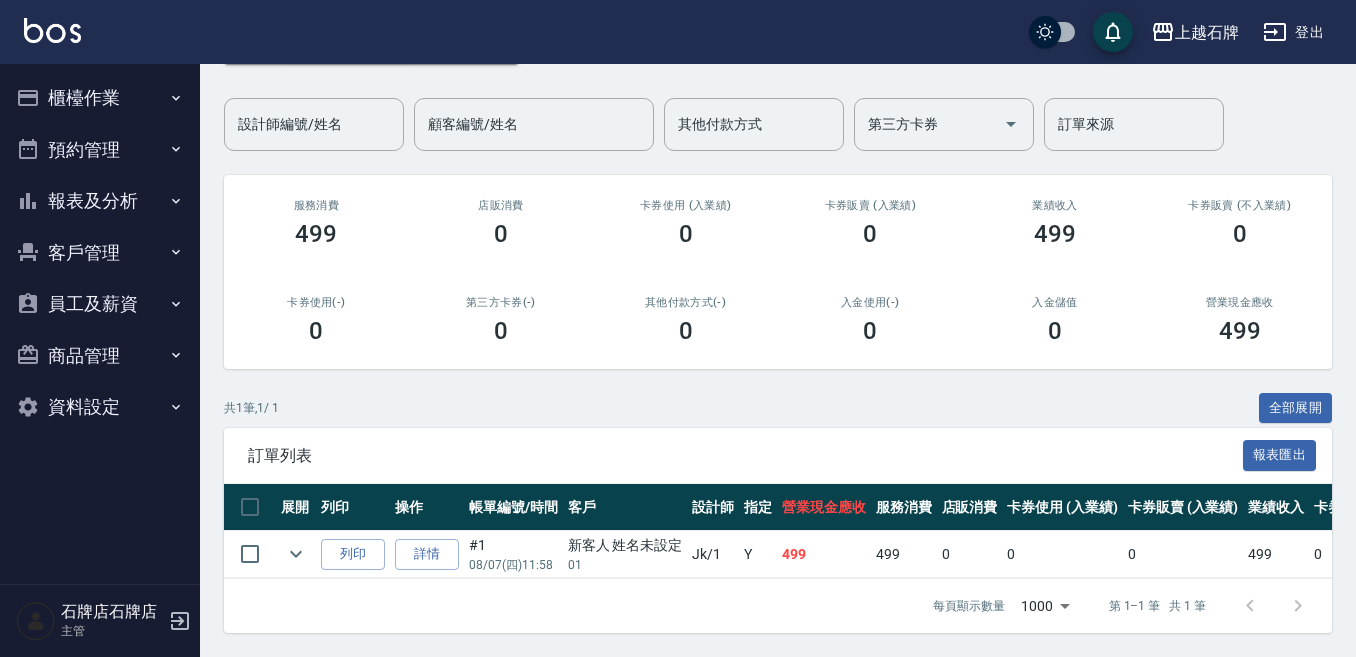 click 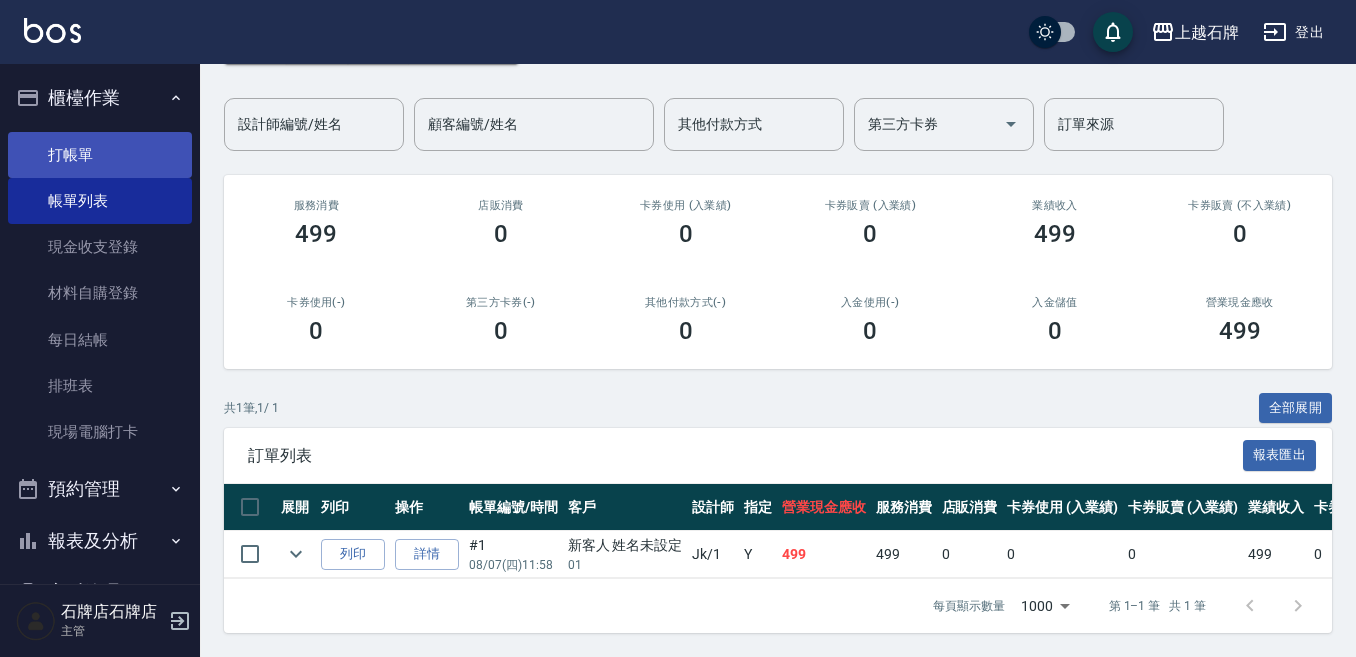 click on "打帳單" at bounding box center (100, 155) 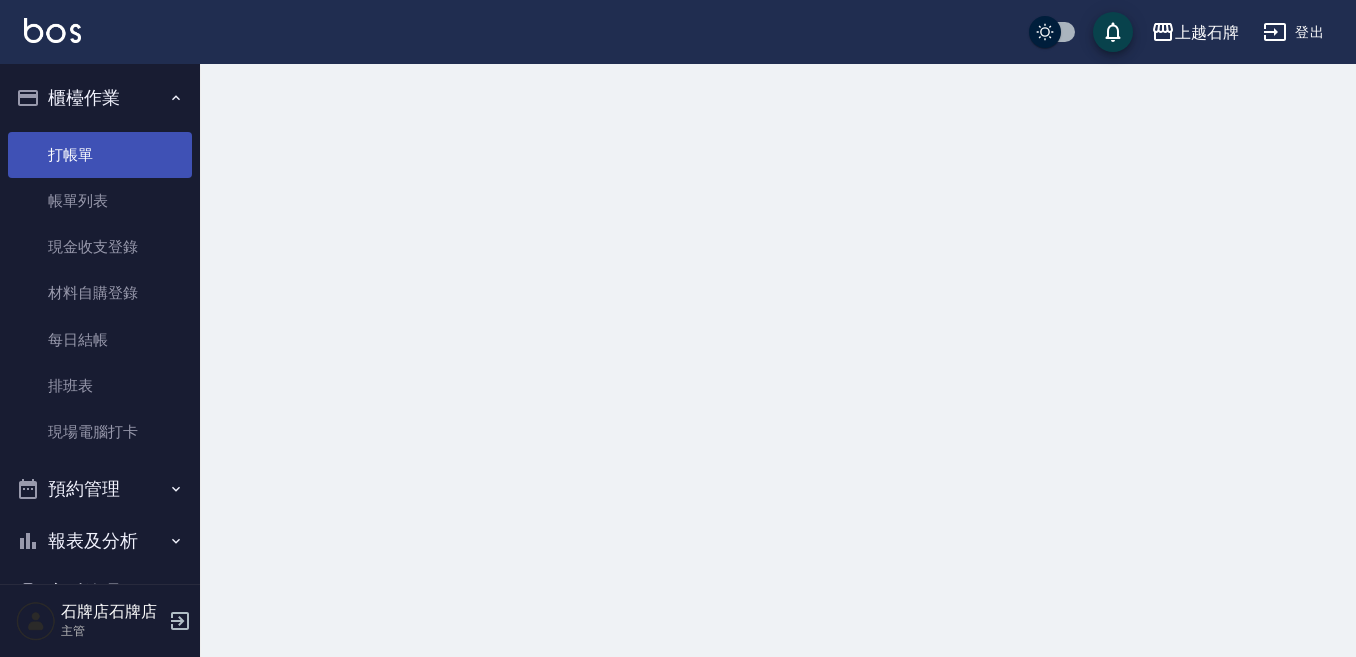 scroll, scrollTop: 0, scrollLeft: 0, axis: both 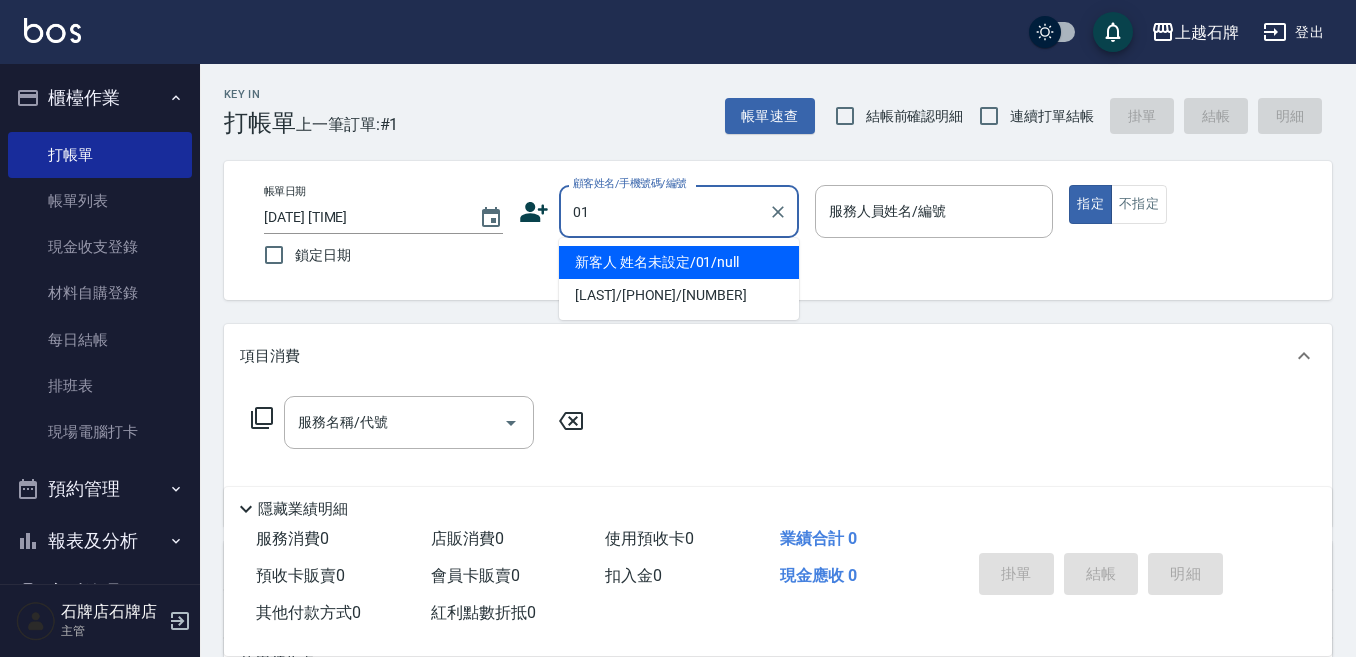 type on "新客人 姓名未設定/01/null" 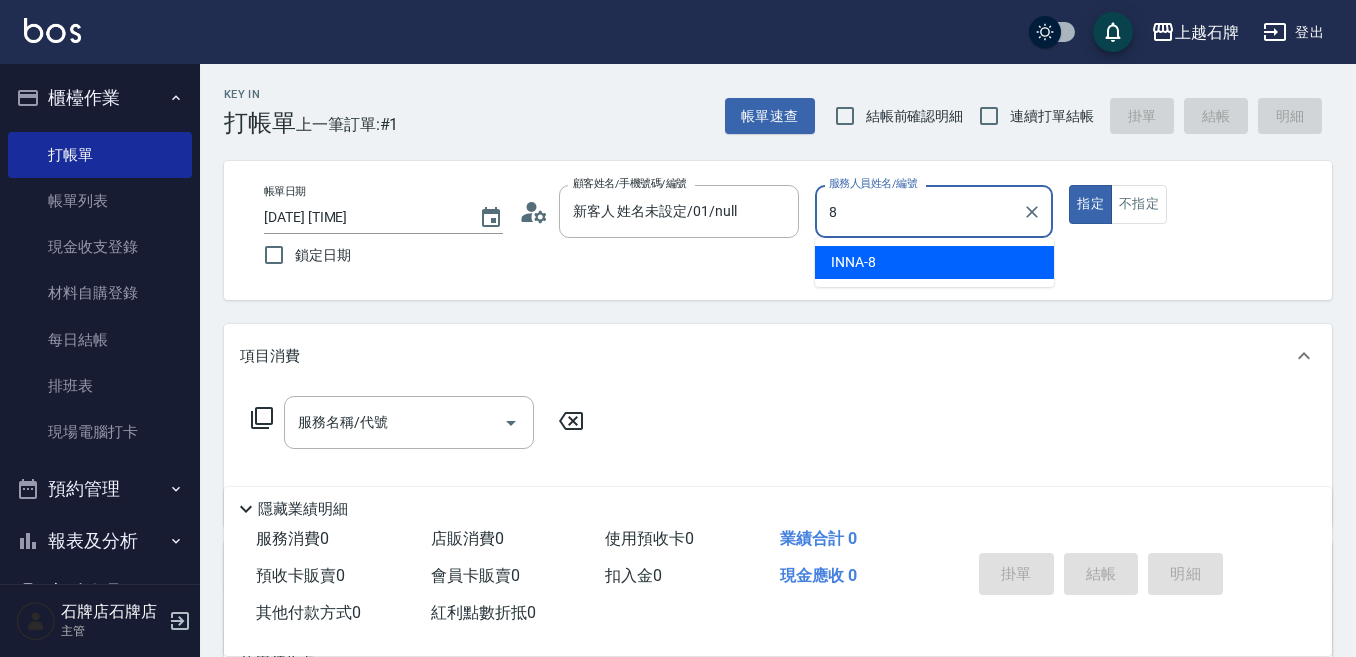 type on "INNA-8" 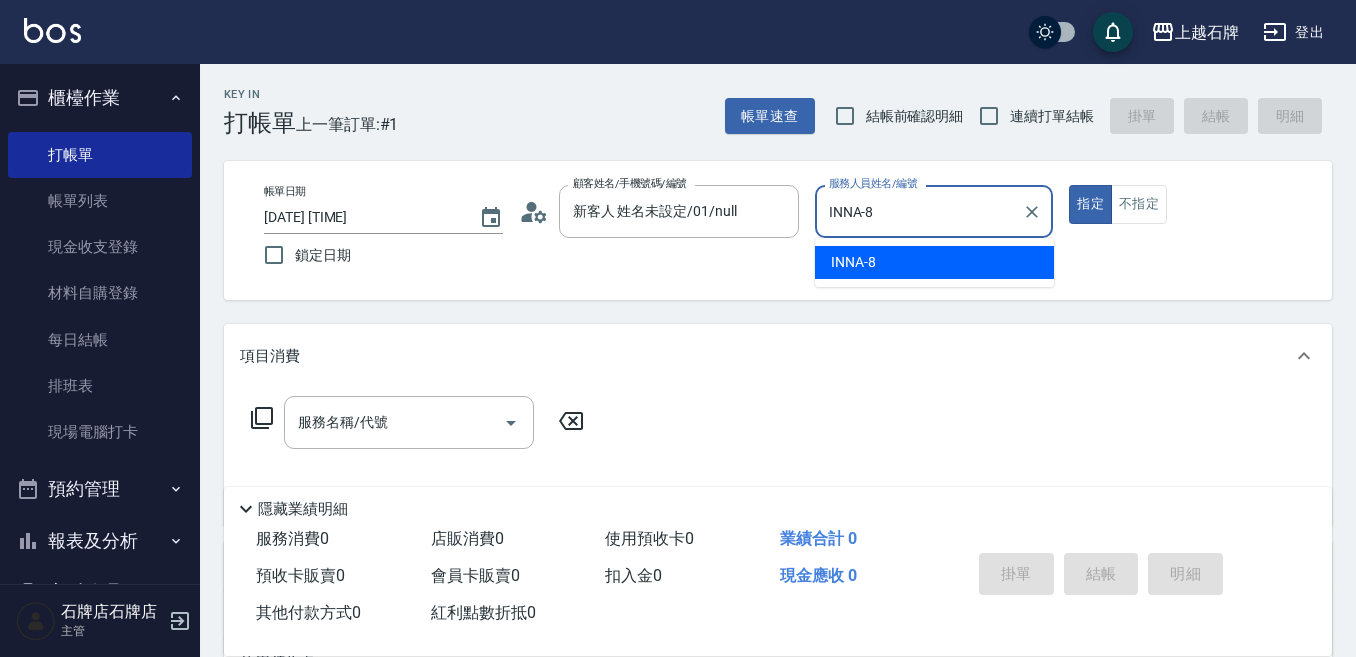 type on "true" 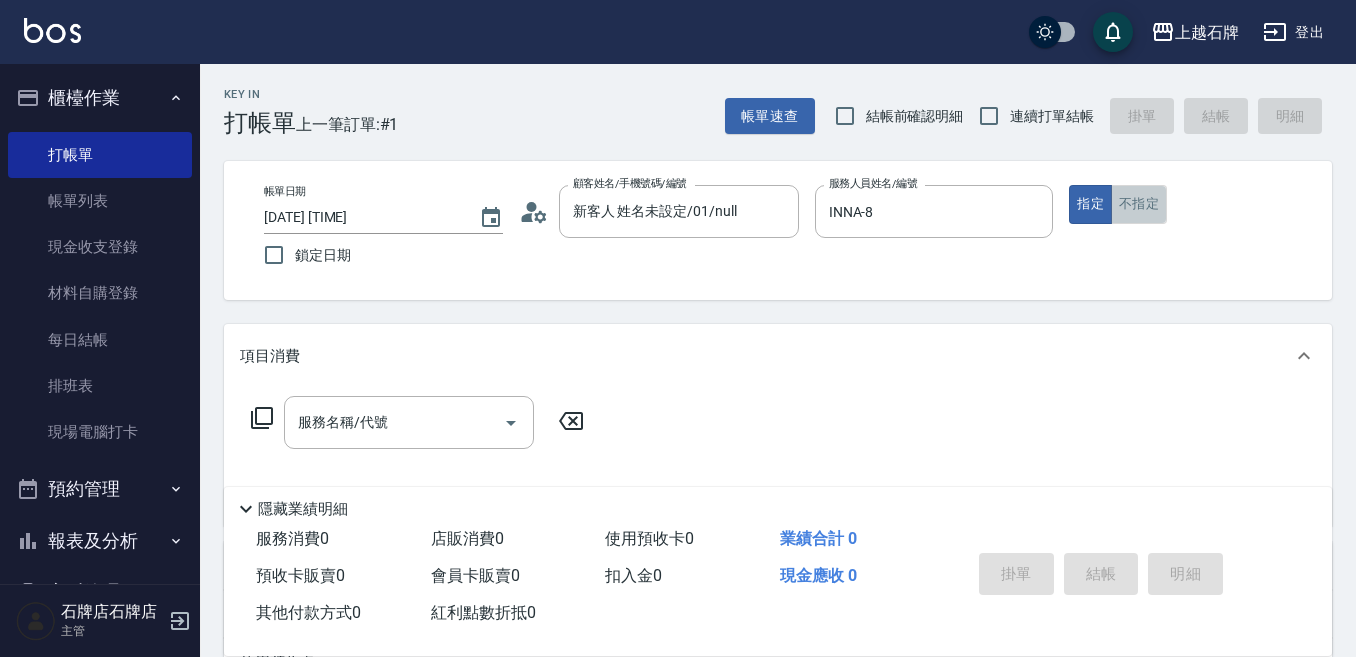 click on "不指定" at bounding box center (1139, 204) 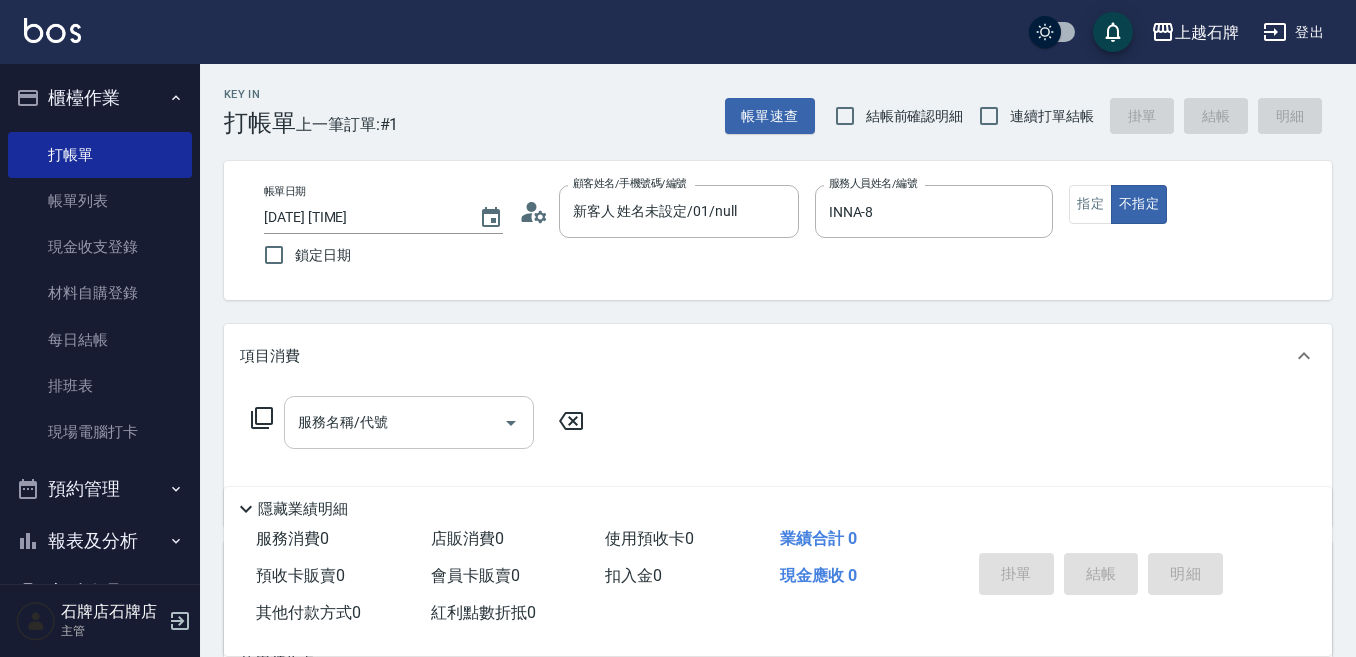 click on "服務名稱/代號 服務名稱/代號" at bounding box center [409, 422] 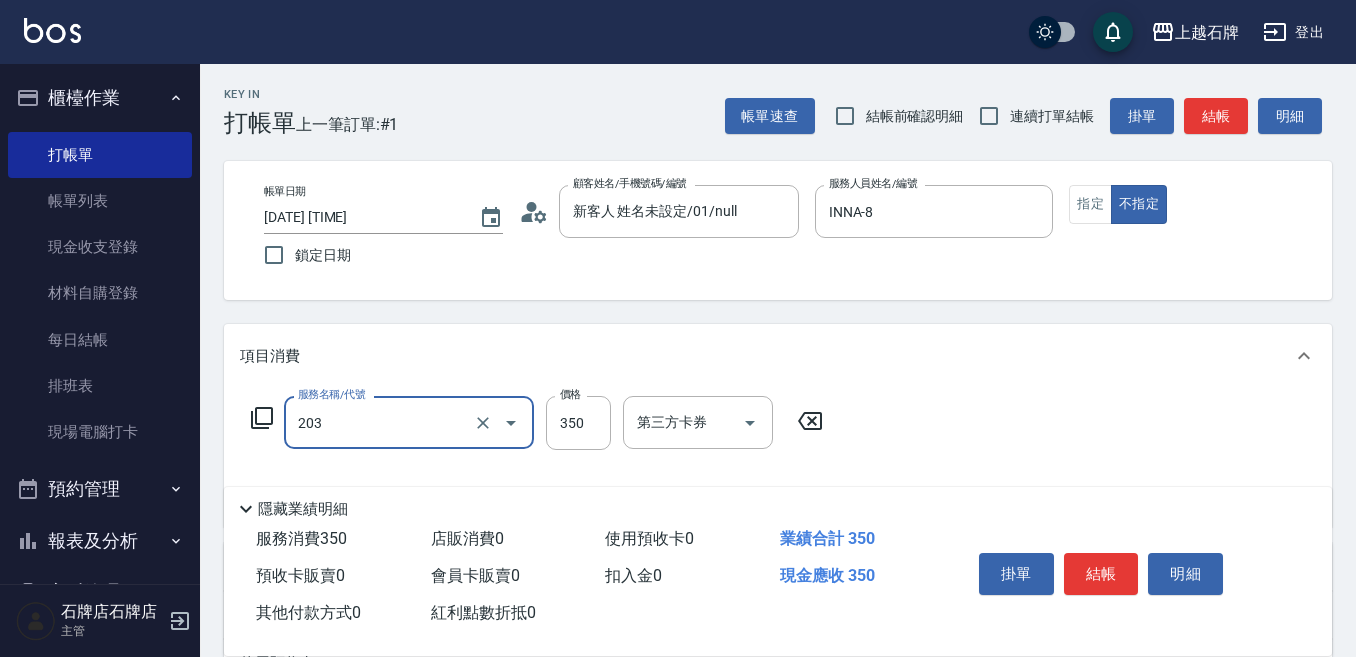 type on "B級洗+剪(203)" 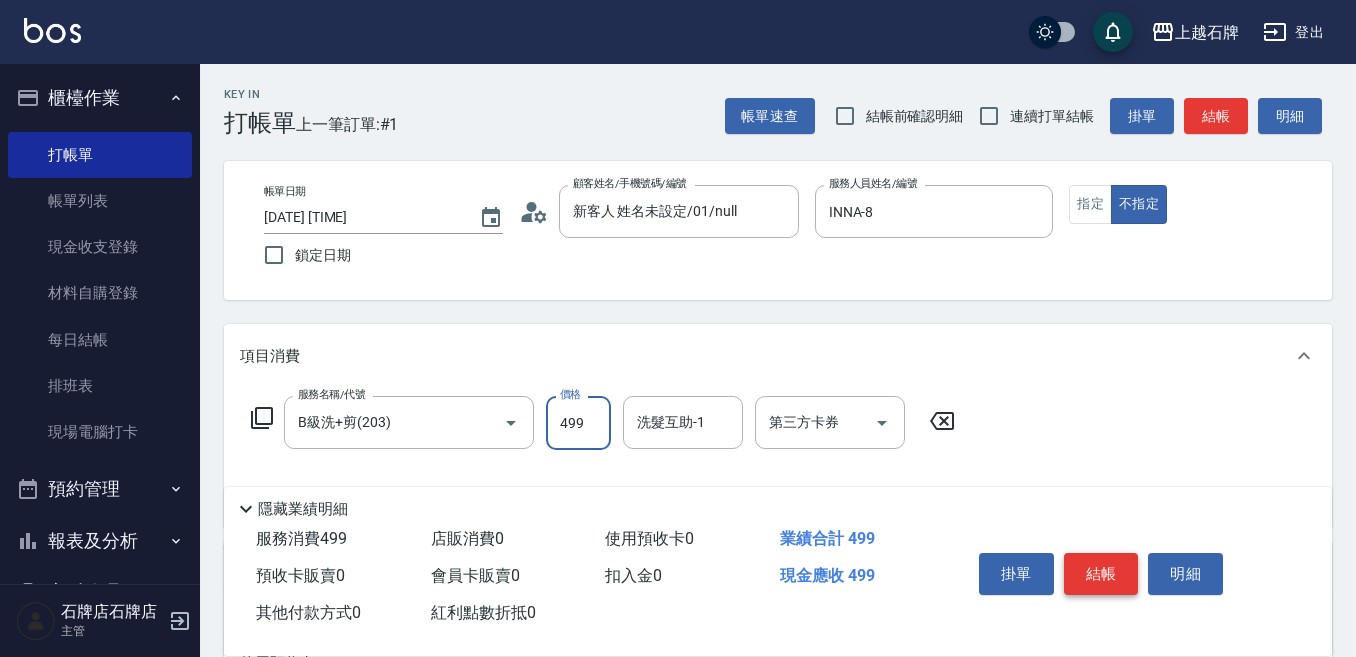 type on "499" 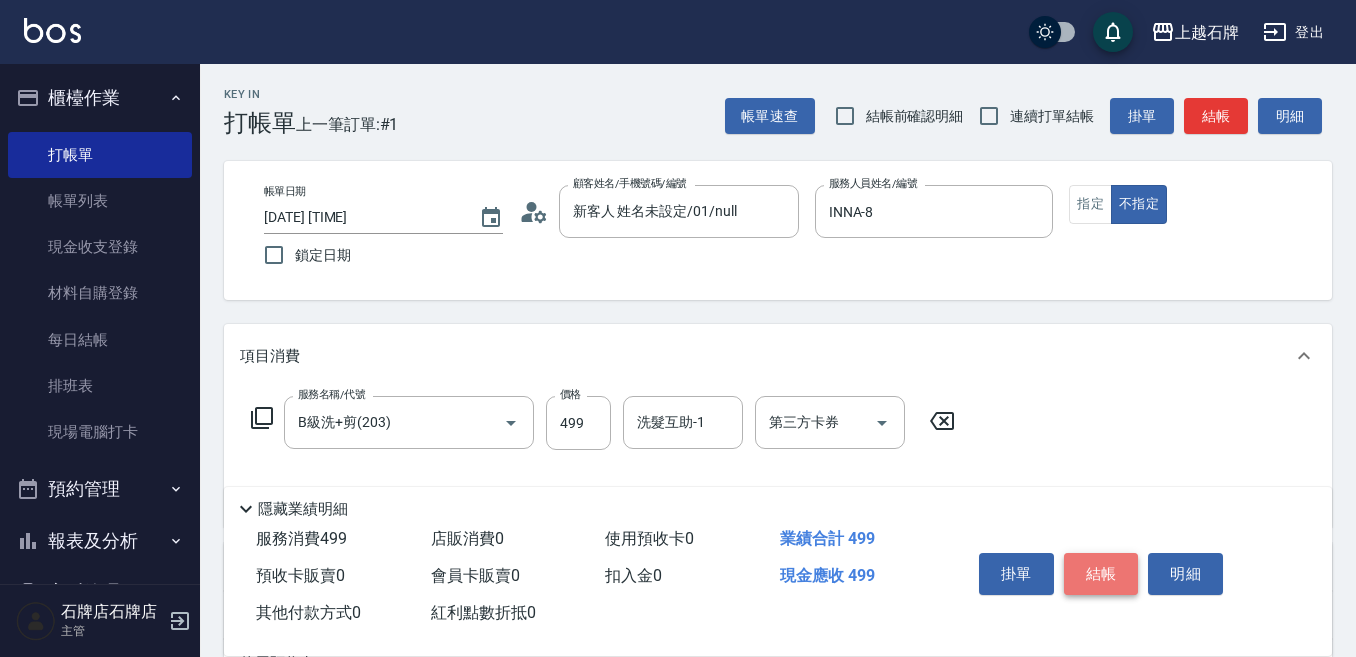click on "結帳" at bounding box center (1101, 574) 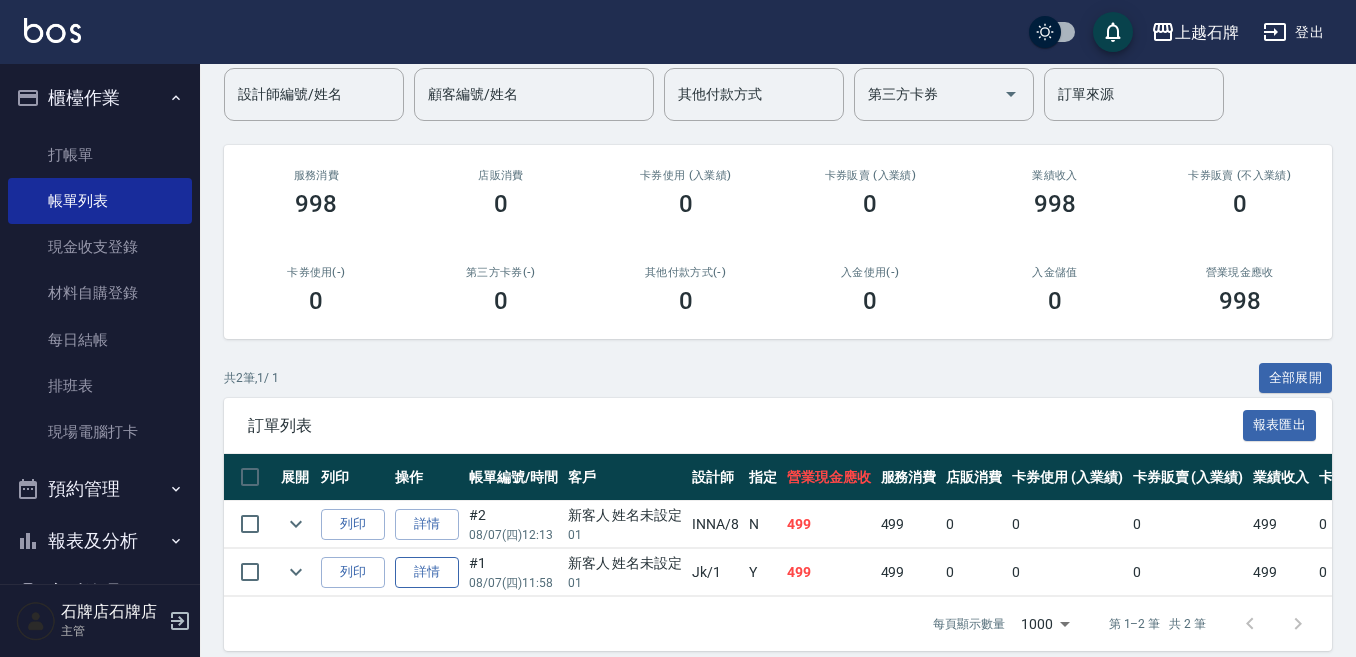 scroll, scrollTop: 199, scrollLeft: 0, axis: vertical 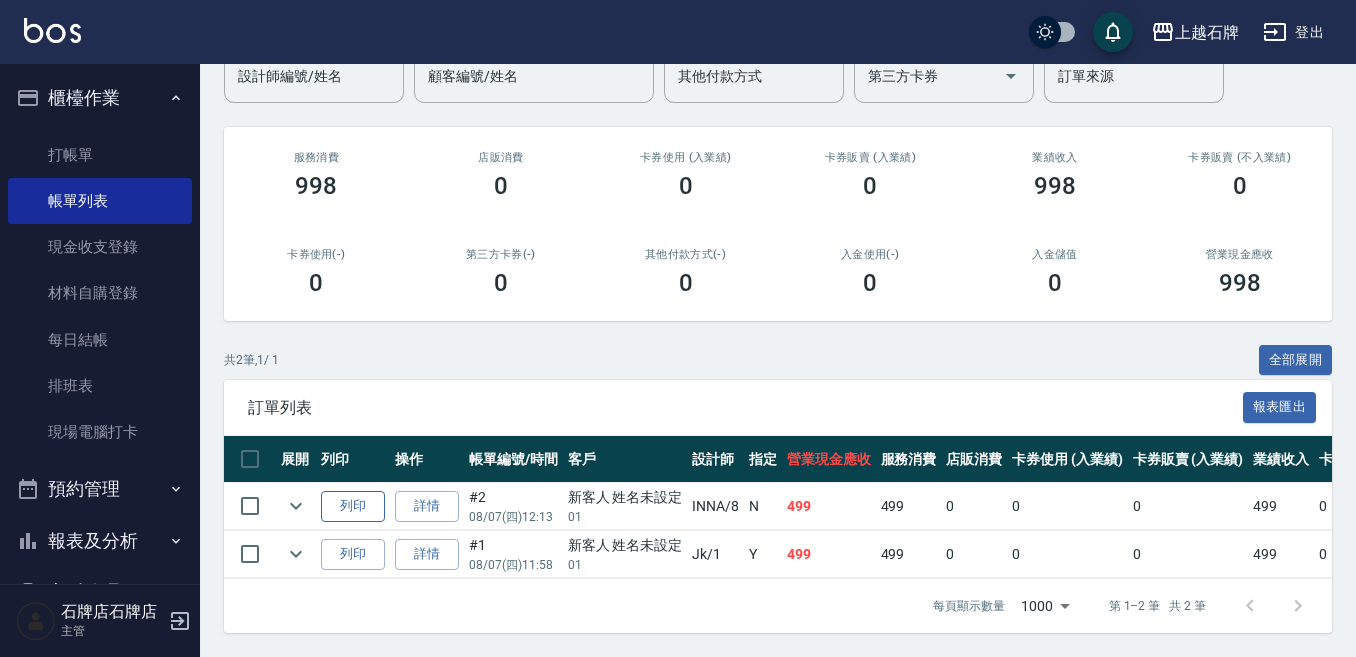 click on "列印" at bounding box center [353, 506] 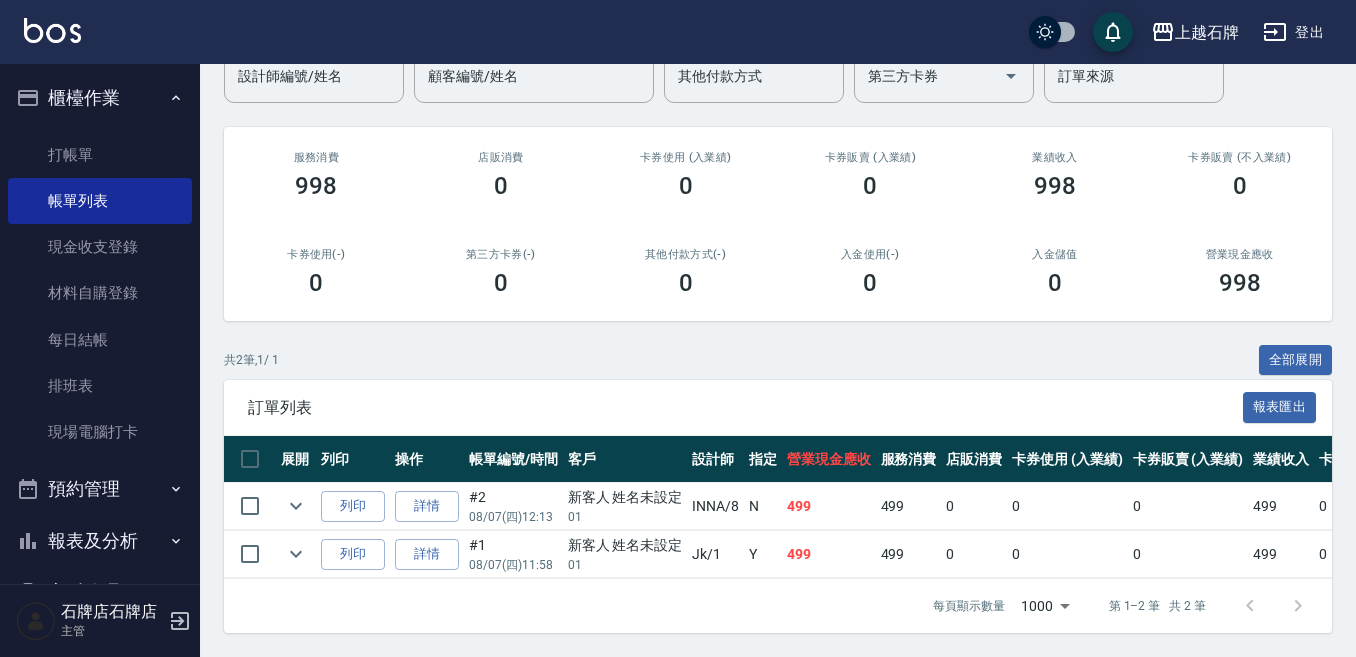 scroll, scrollTop: 0, scrollLeft: 0, axis: both 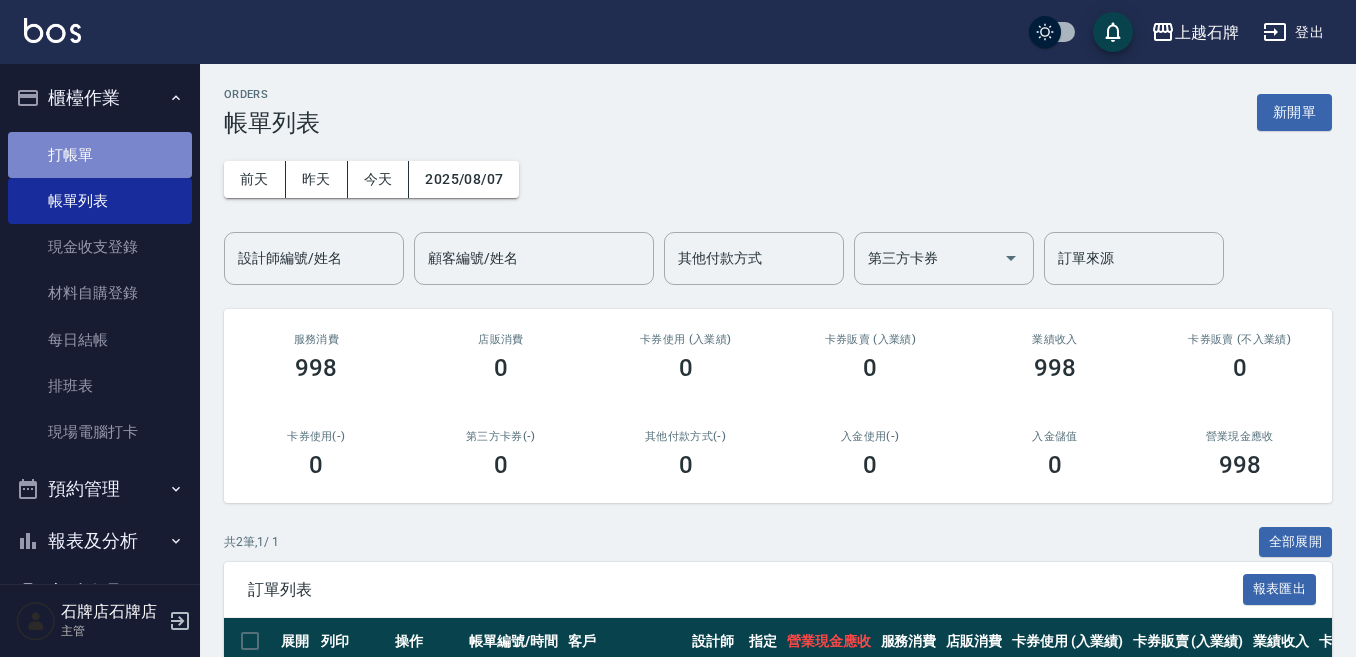 click on "打帳單" at bounding box center (100, 155) 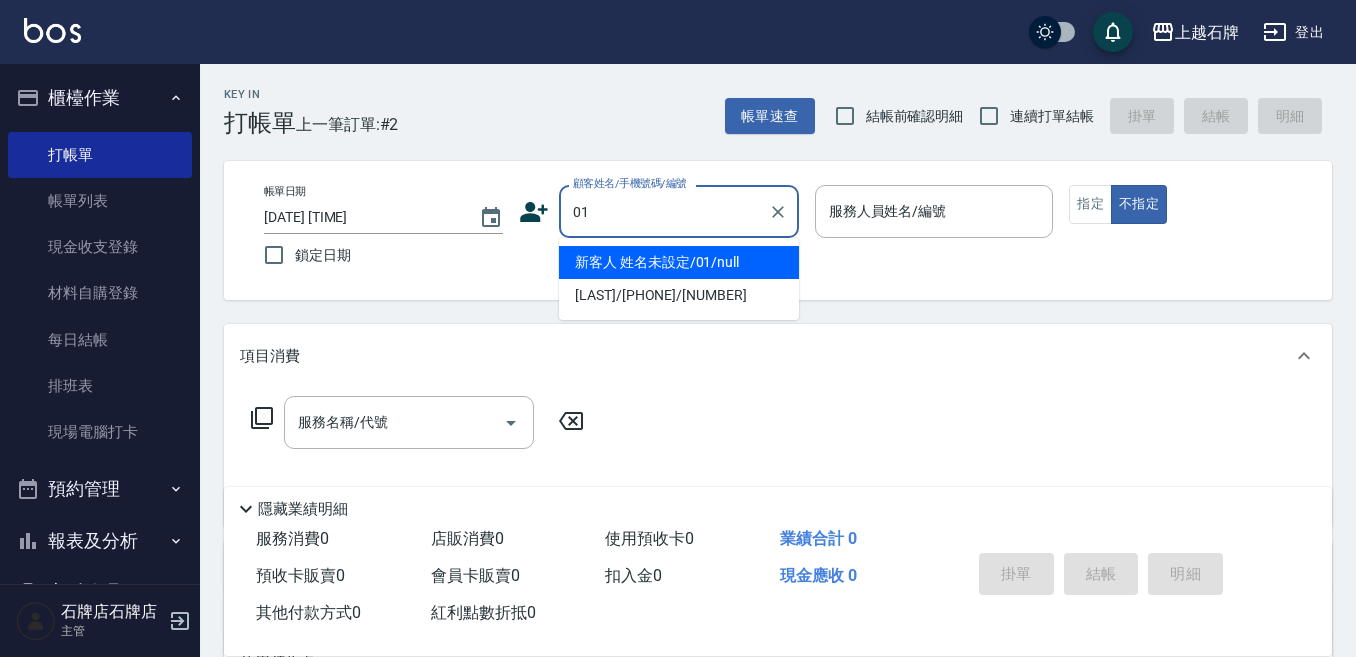 type on "新客人 姓名未設定/01/null" 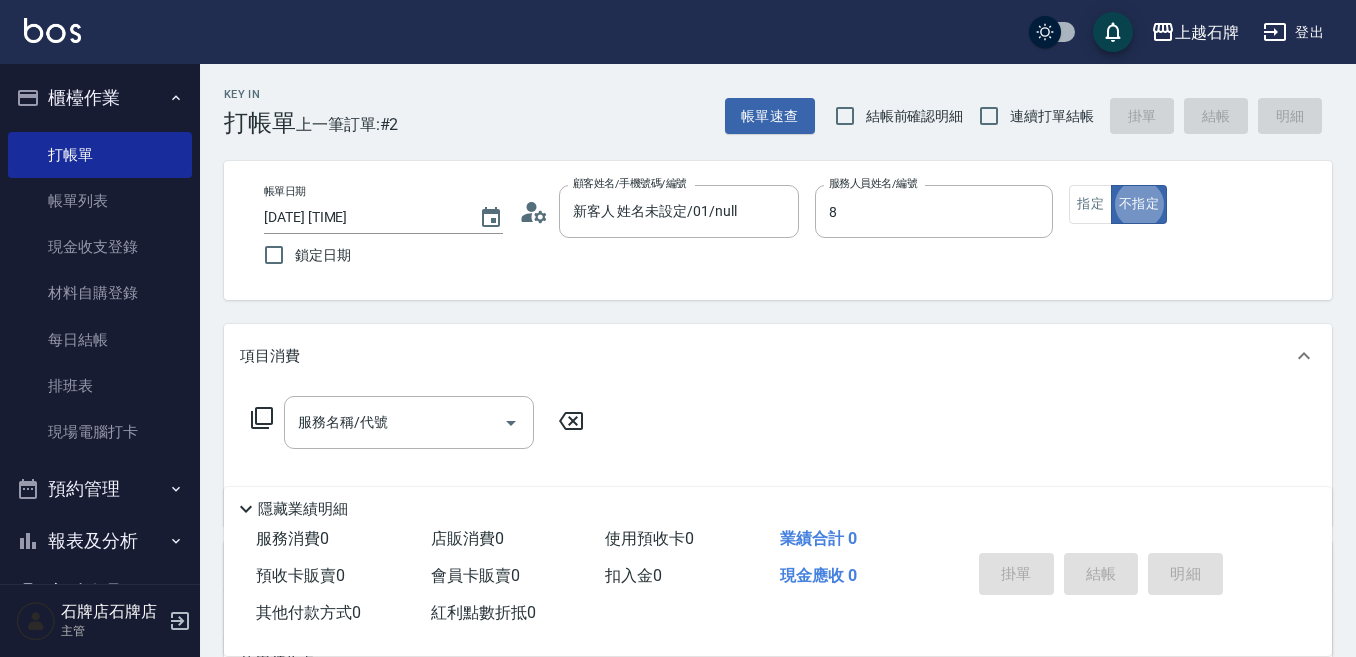 type on "INNA-8" 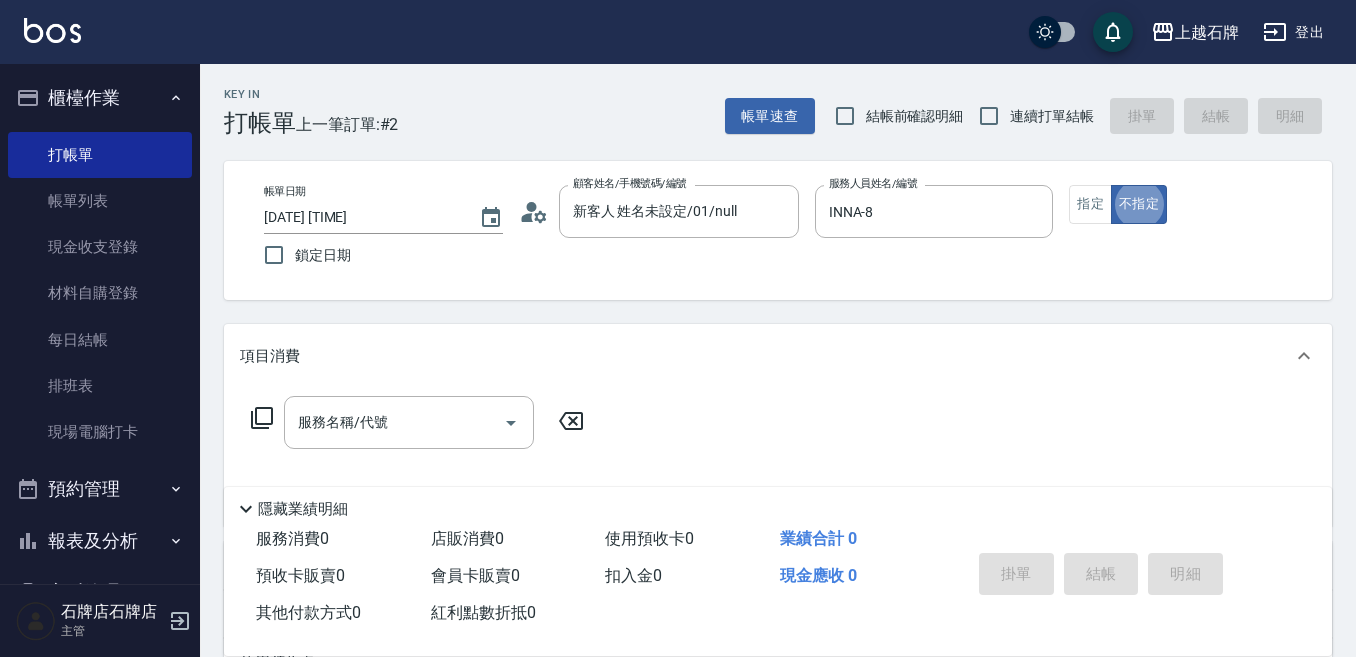 type on "false" 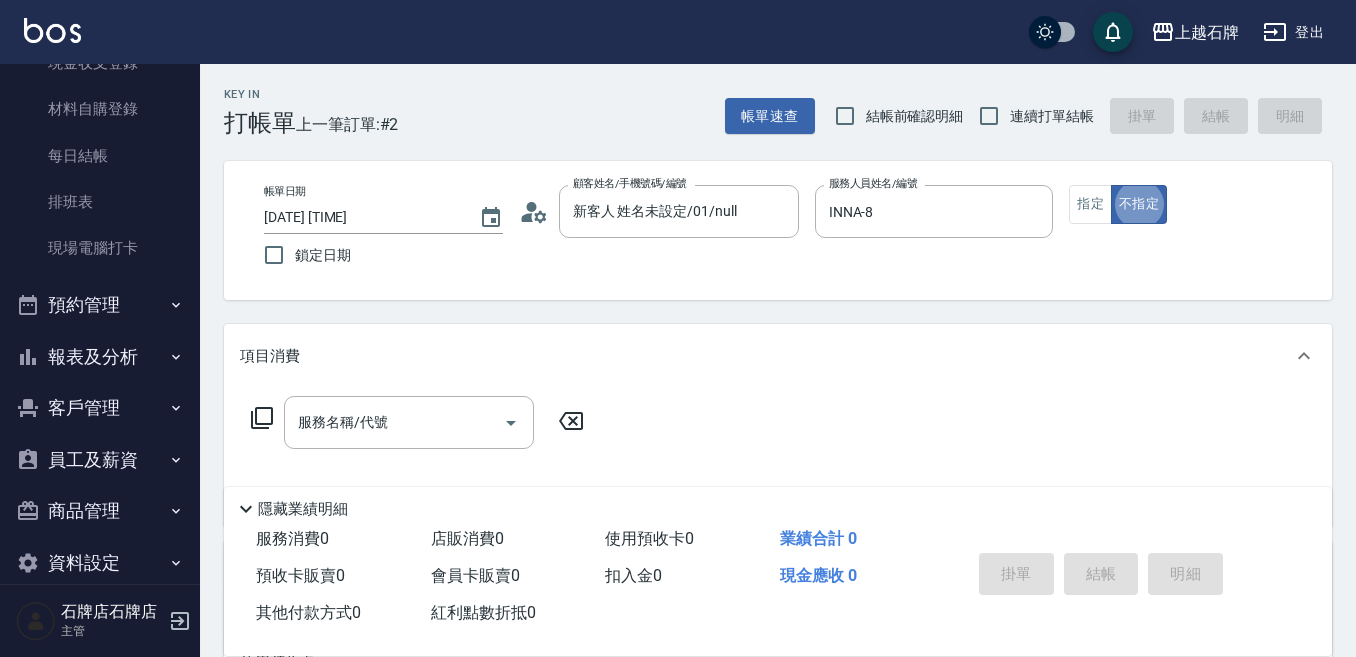 scroll, scrollTop: 212, scrollLeft: 0, axis: vertical 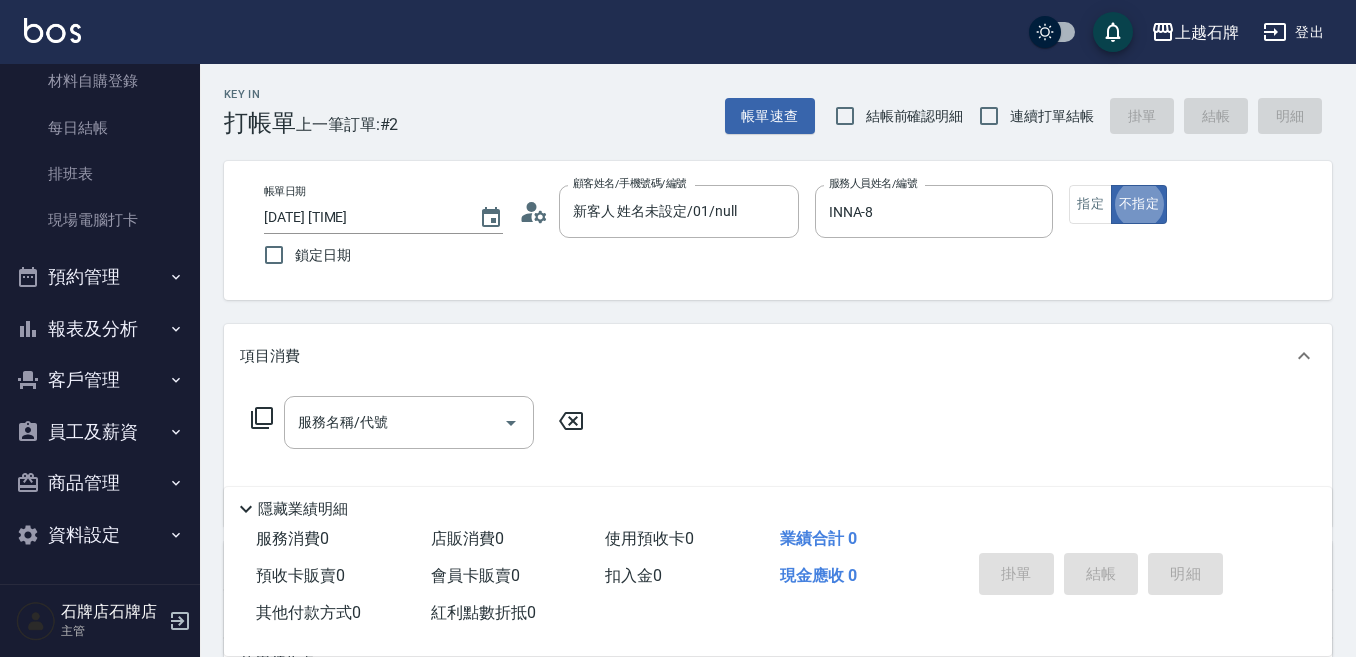 click on "報表及分析" at bounding box center [100, 329] 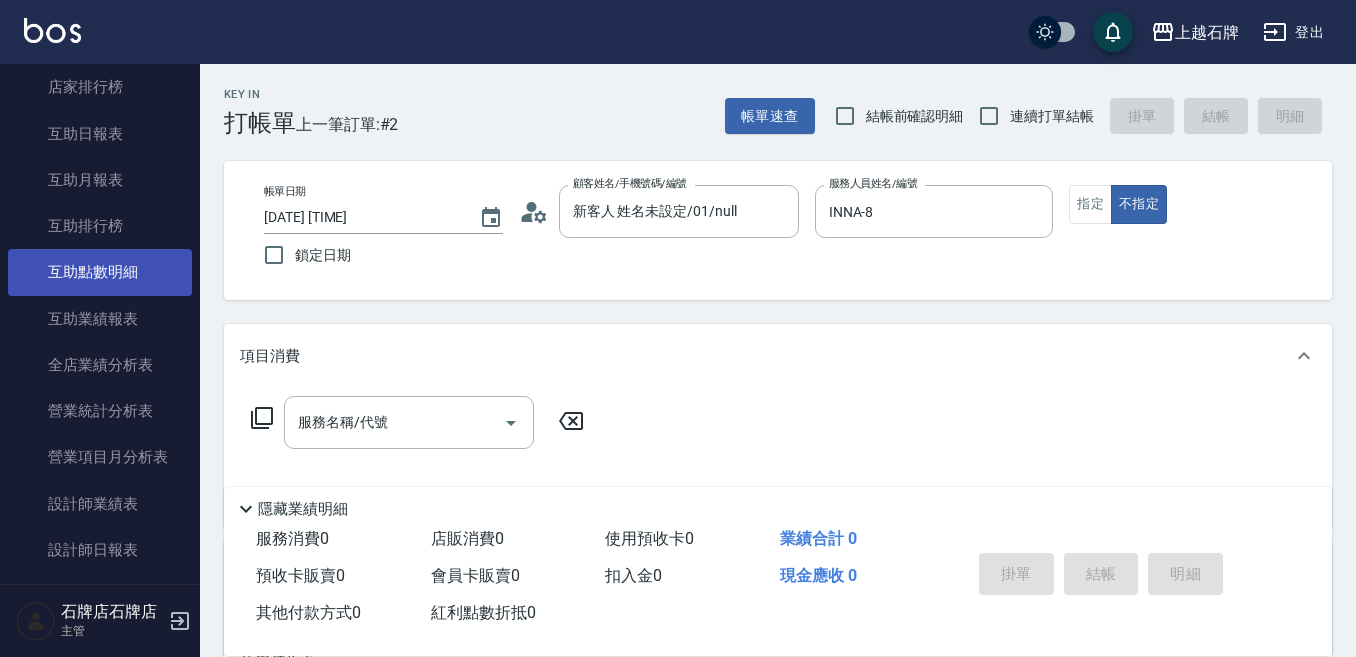scroll, scrollTop: 712, scrollLeft: 0, axis: vertical 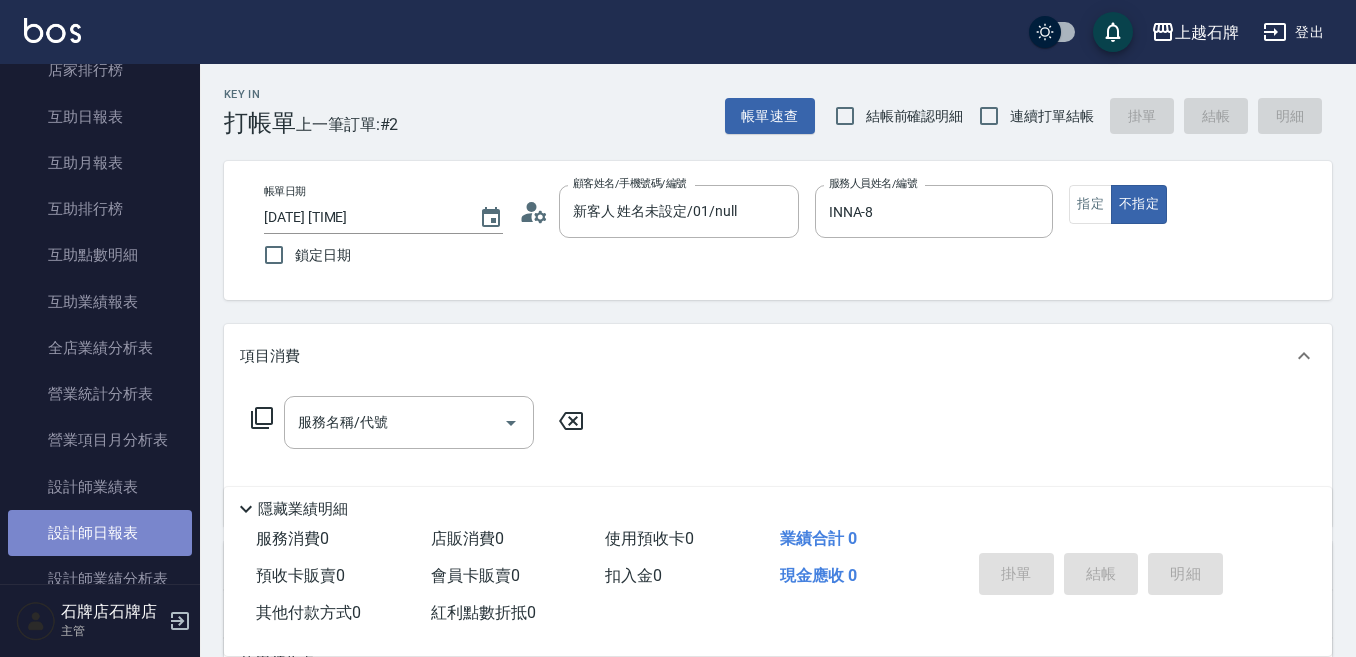click on "設計師日報表" at bounding box center [100, 533] 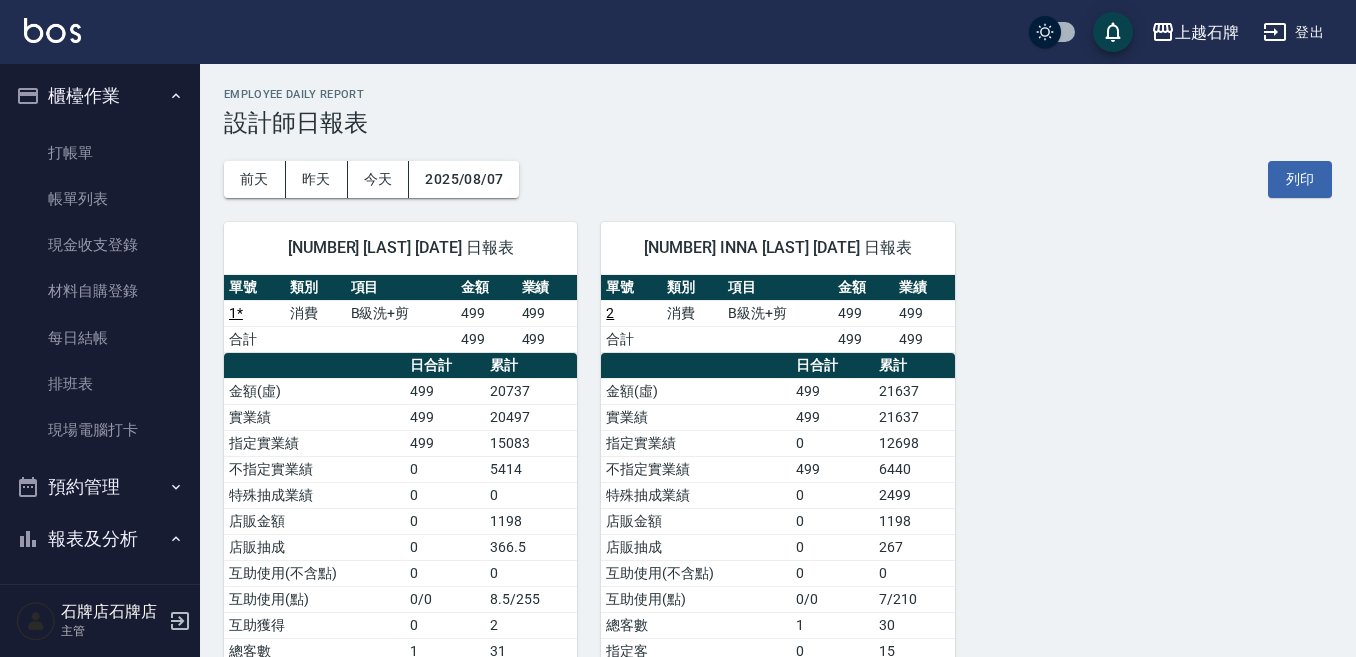 scroll, scrollTop: 0, scrollLeft: 0, axis: both 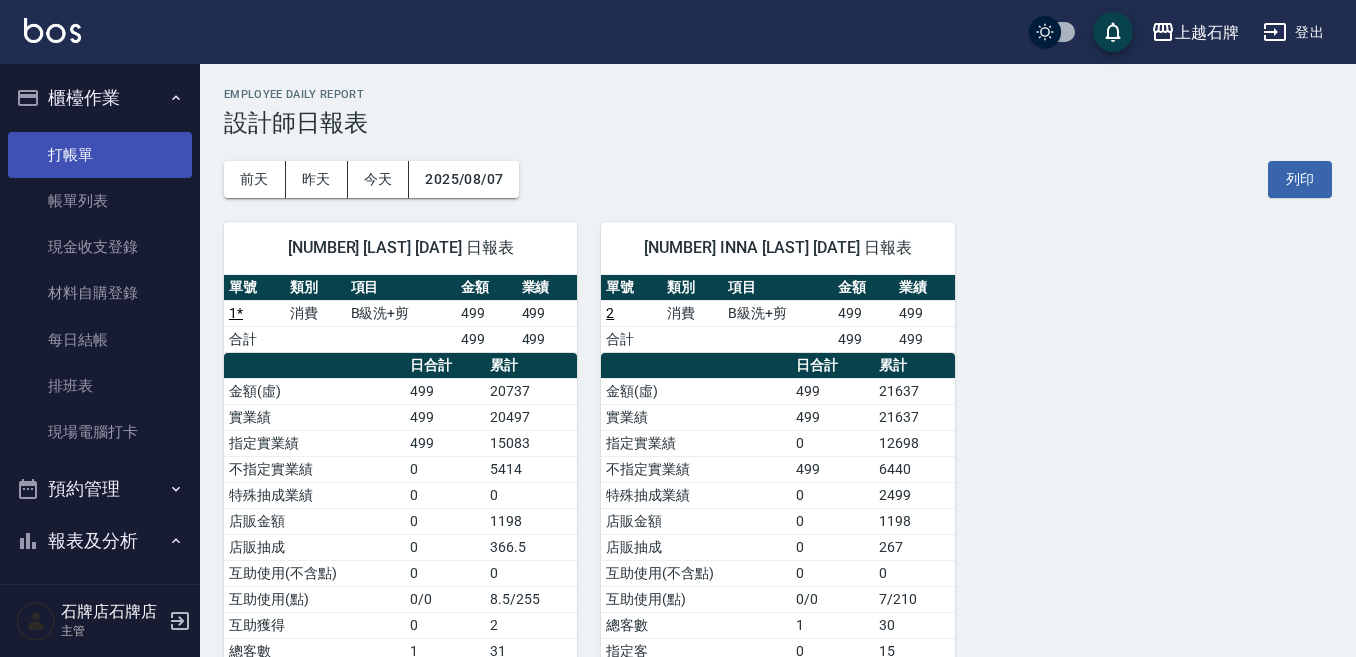 click on "打帳單" at bounding box center (100, 155) 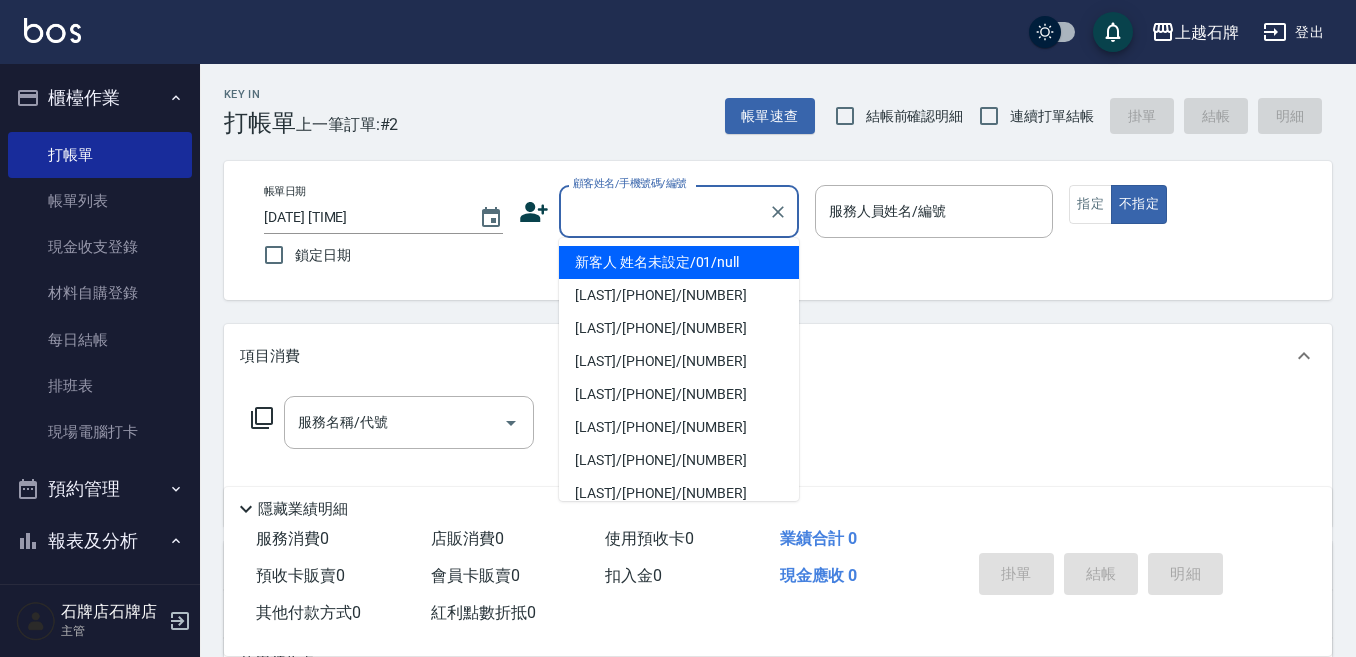 drag, startPoint x: 651, startPoint y: 222, endPoint x: 689, endPoint y: 225, distance: 38.118237 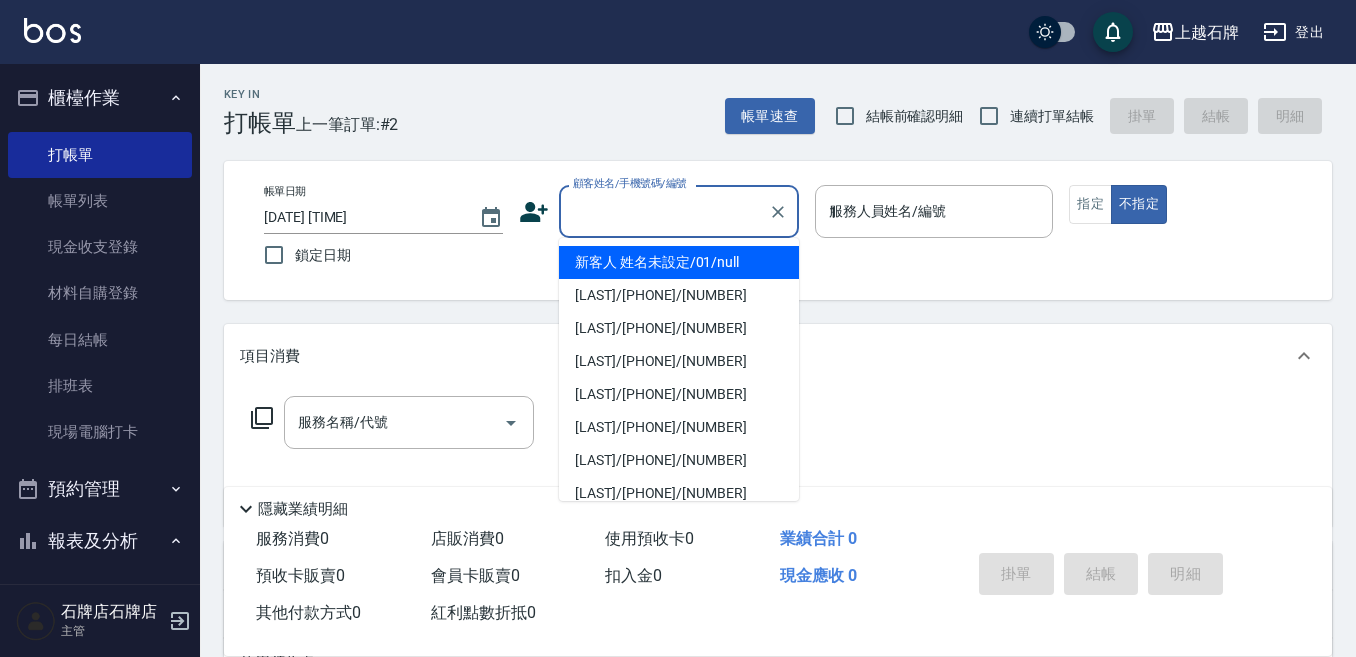 type on "新客人 姓名未設定/01/null" 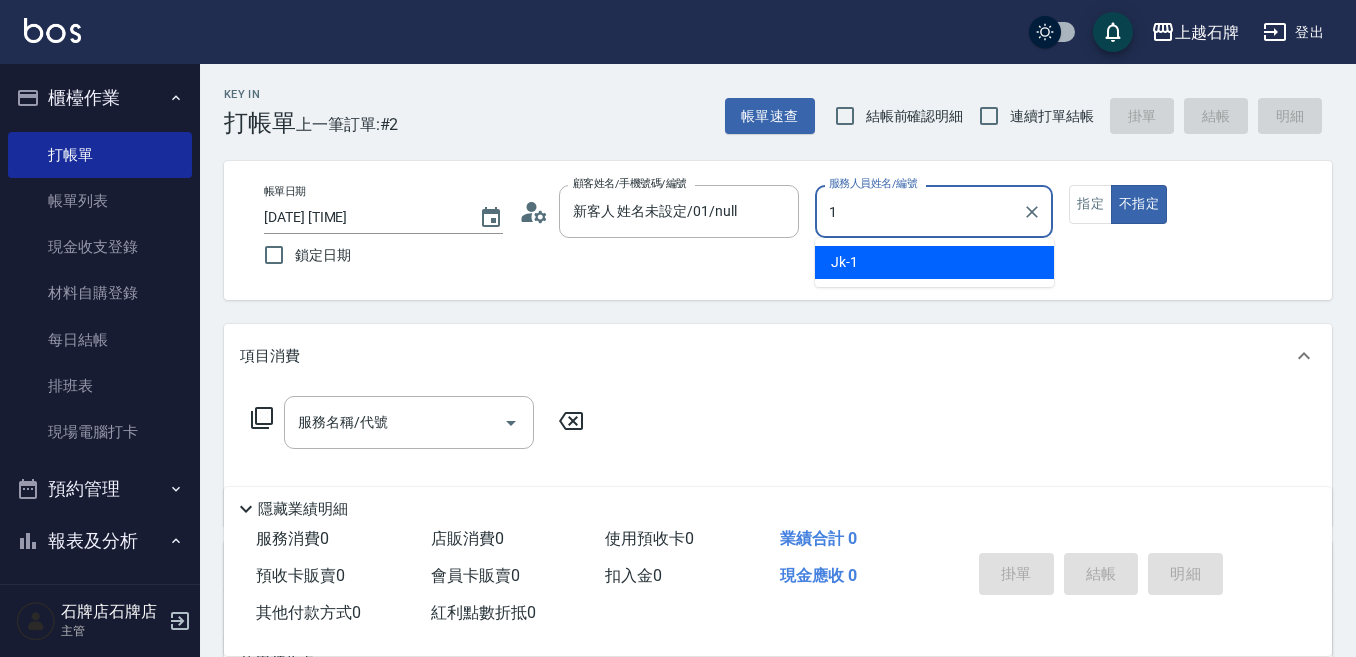 click on "Jk -1" at bounding box center (934, 262) 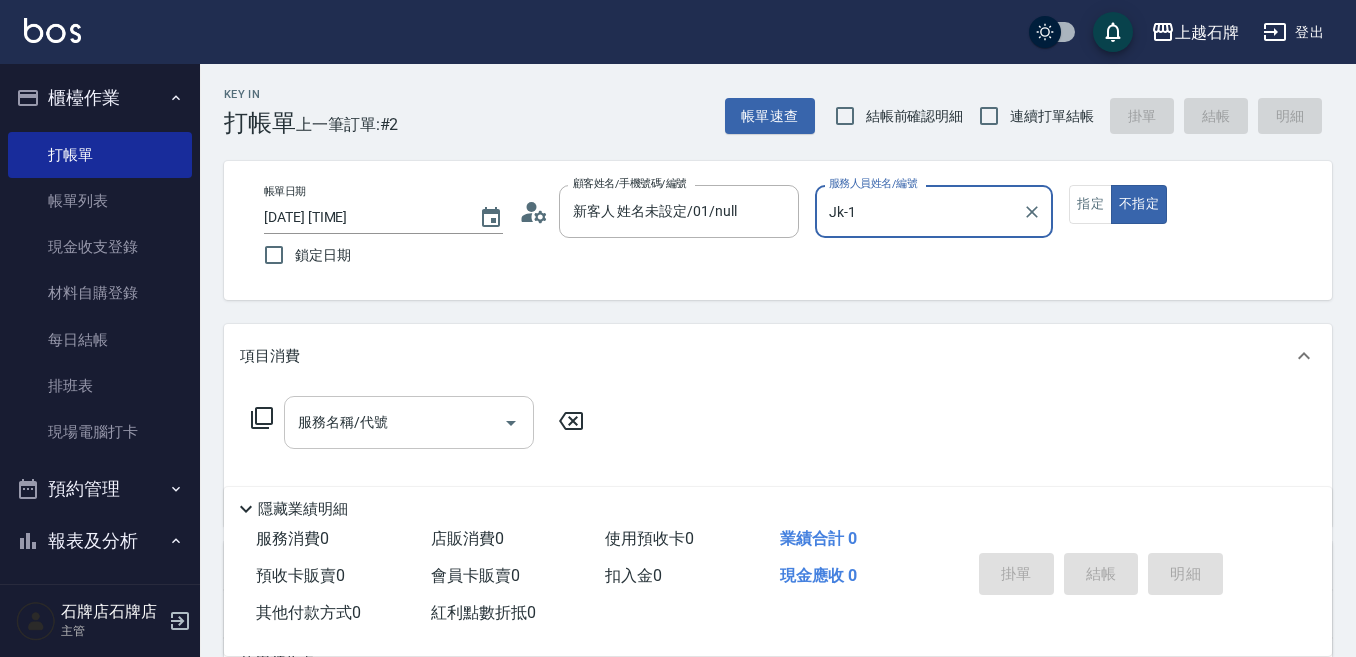 type on "Jk-1" 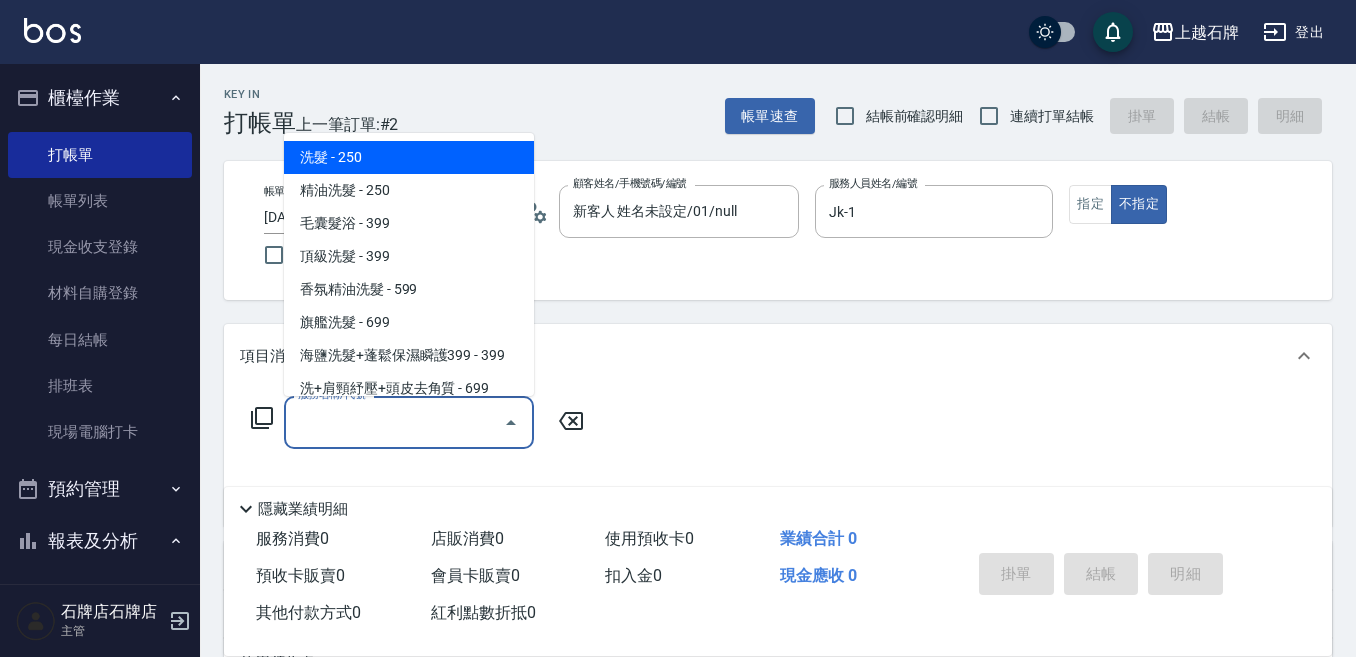 click on "服務名稱/代號 服務名稱/代號" at bounding box center (409, 422) 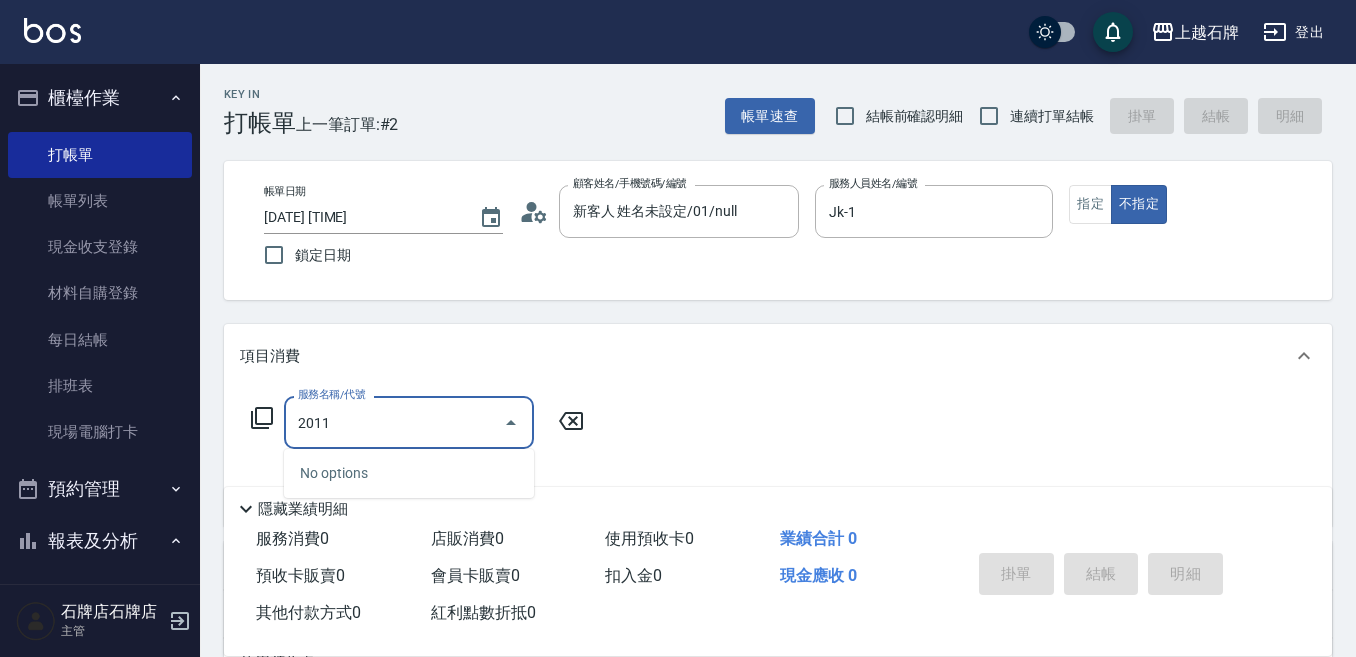 click on "2011" at bounding box center (394, 422) 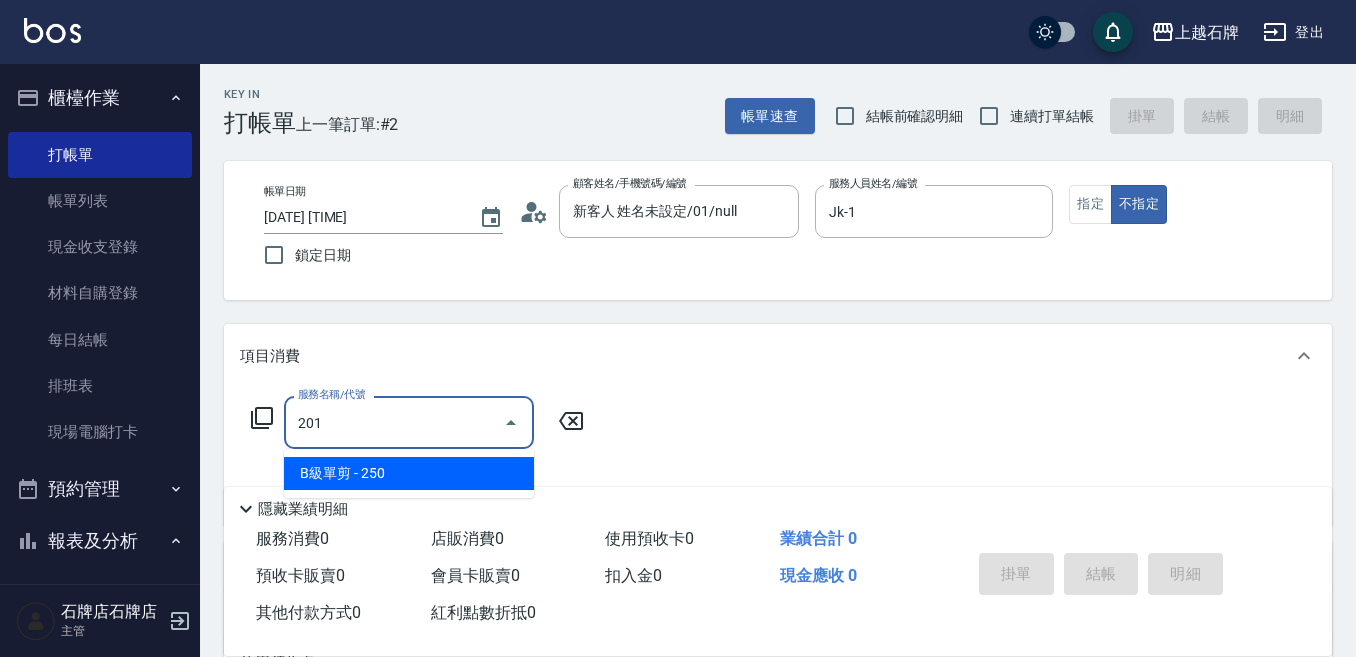 drag, startPoint x: 329, startPoint y: 472, endPoint x: 510, endPoint y: 429, distance: 186.03763 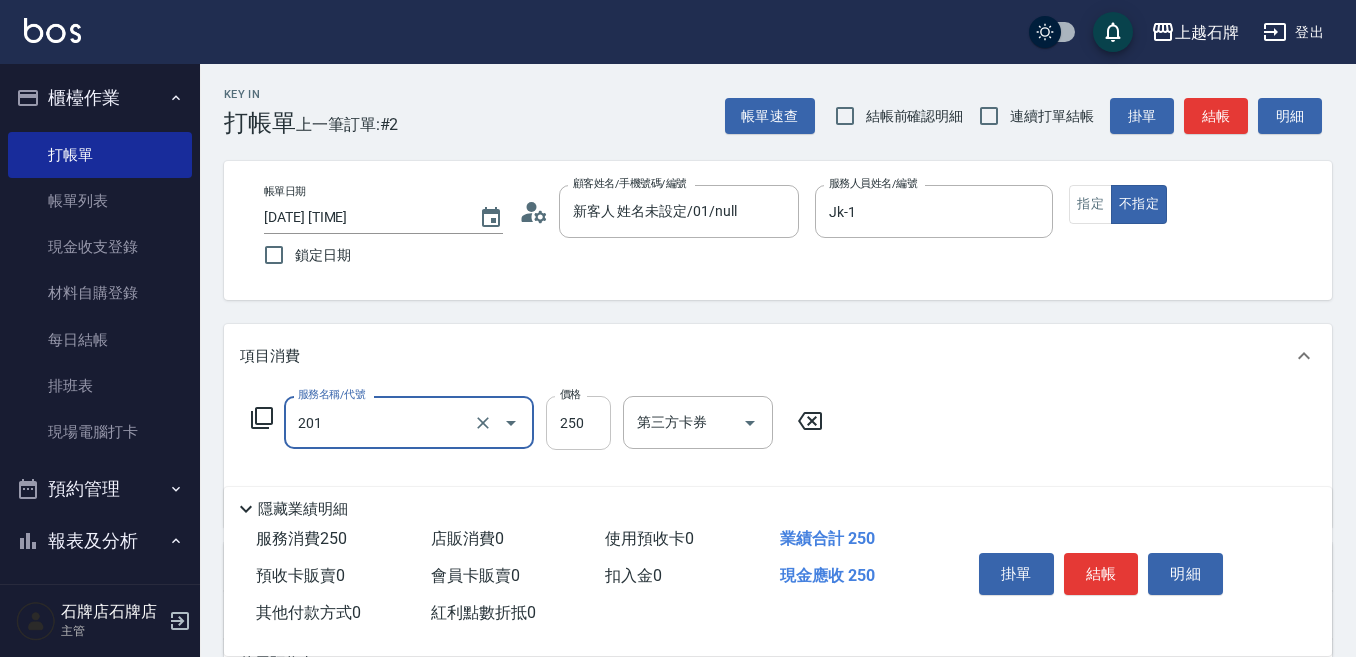 type on "B級單剪(201)" 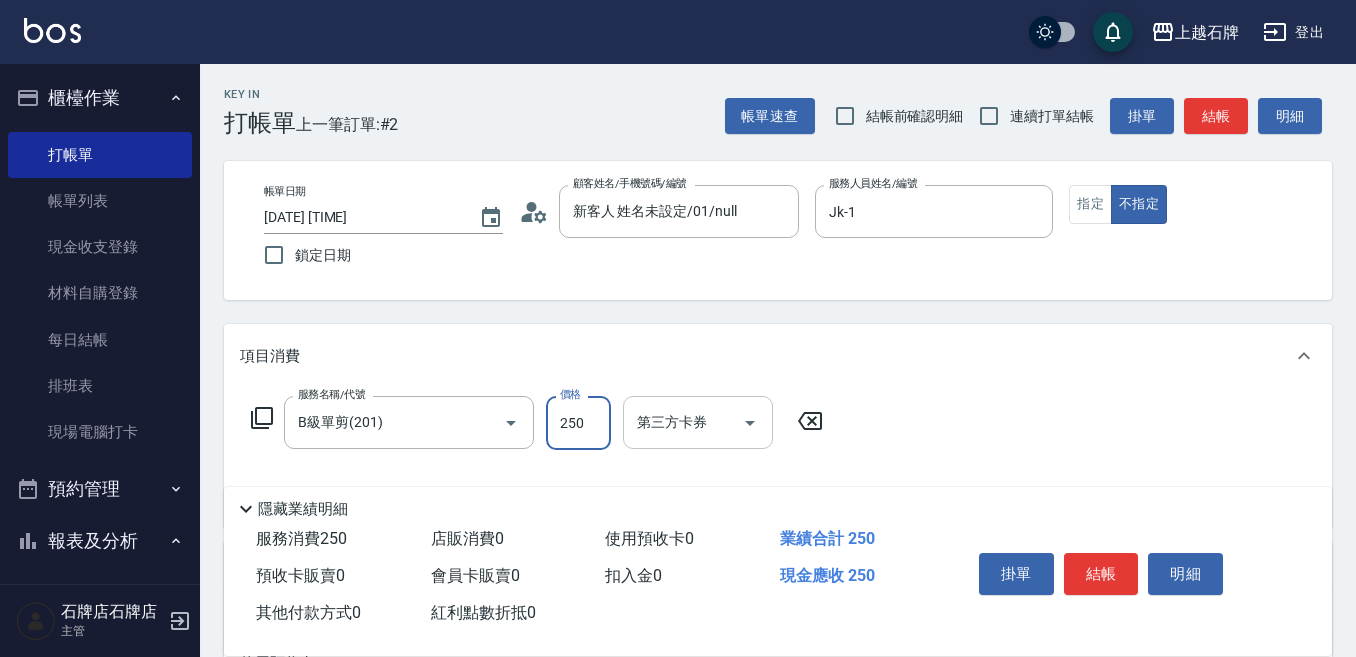 drag, startPoint x: 555, startPoint y: 421, endPoint x: 692, endPoint y: 447, distance: 139.44533 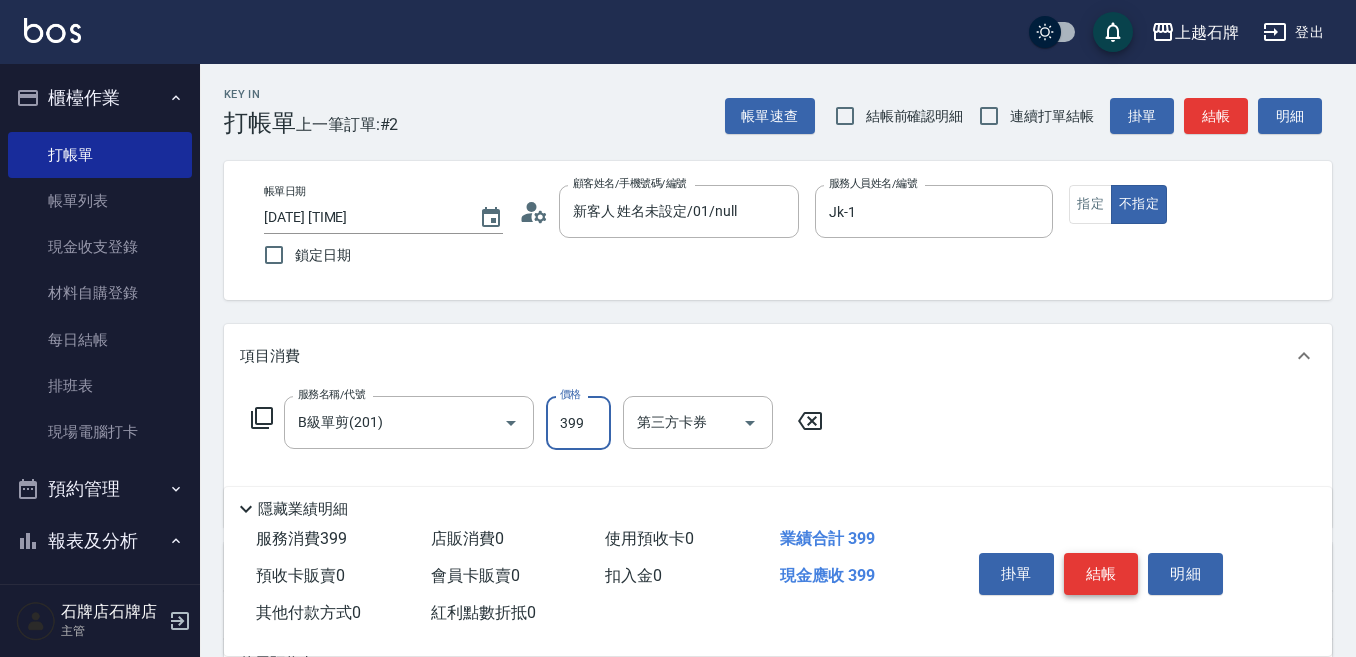 type on "399" 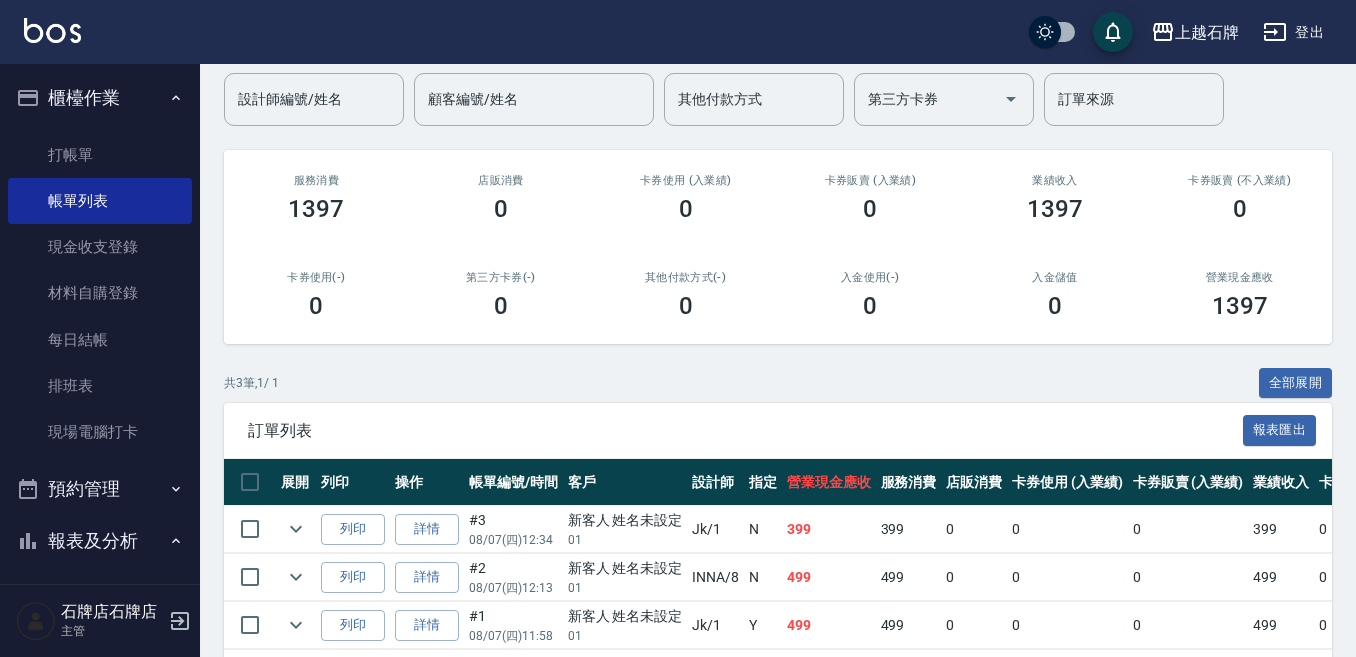 scroll, scrollTop: 200, scrollLeft: 0, axis: vertical 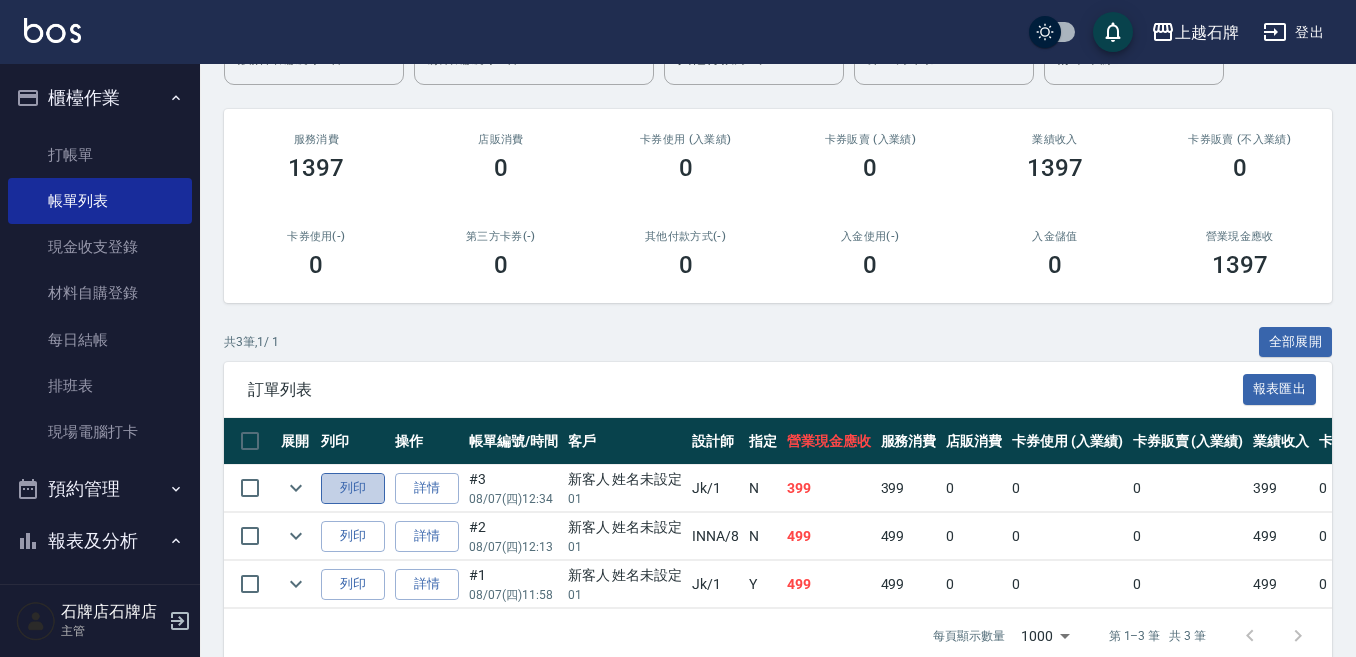 click on "列印" at bounding box center (353, 488) 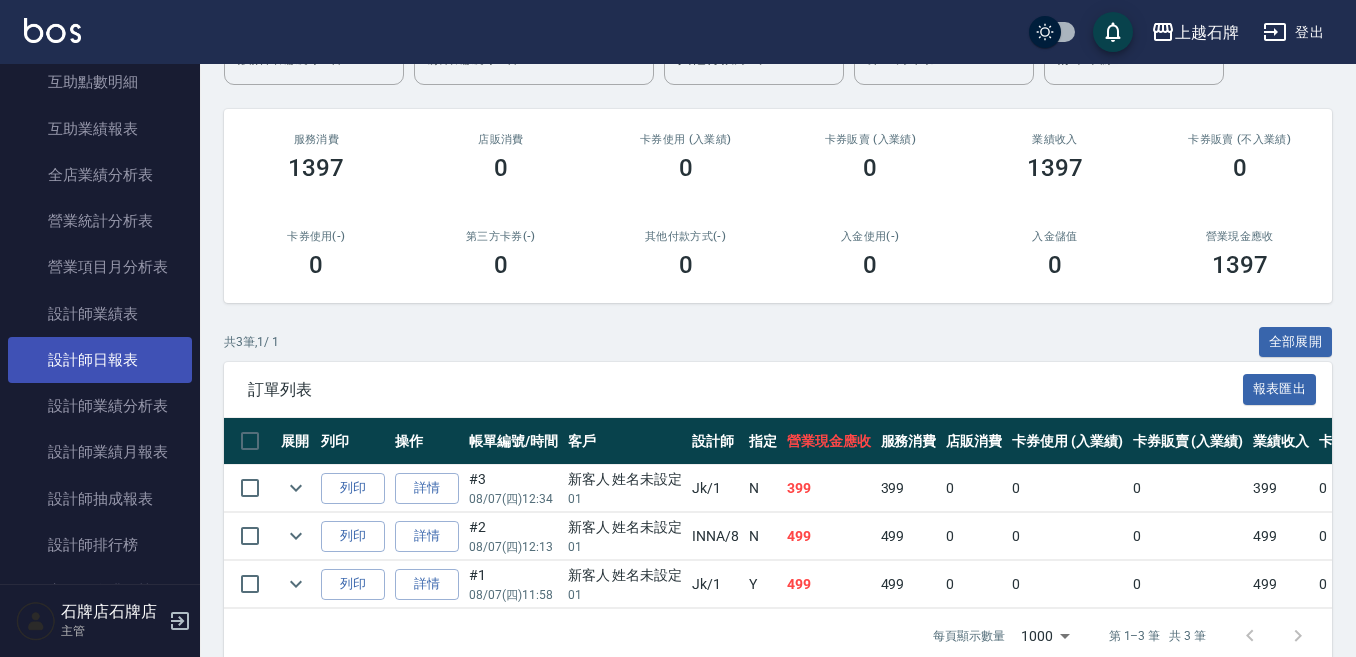 scroll, scrollTop: 1000, scrollLeft: 0, axis: vertical 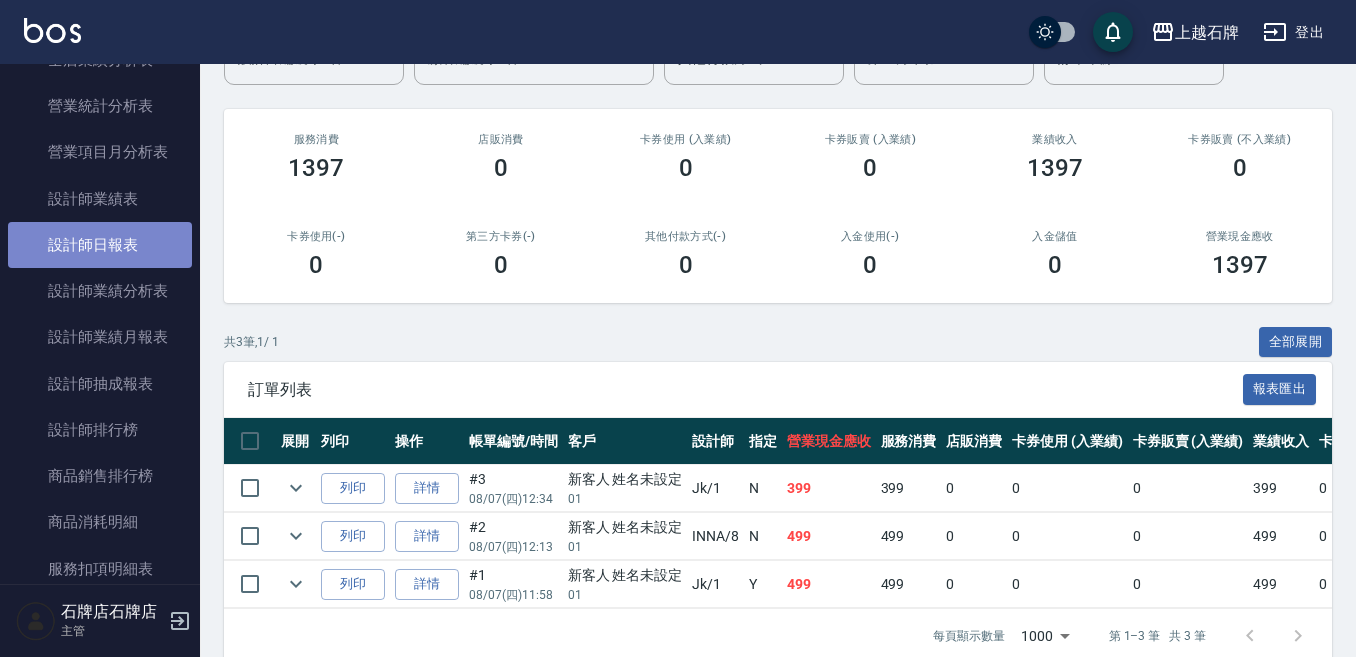 click on "設計師日報表" at bounding box center [100, 245] 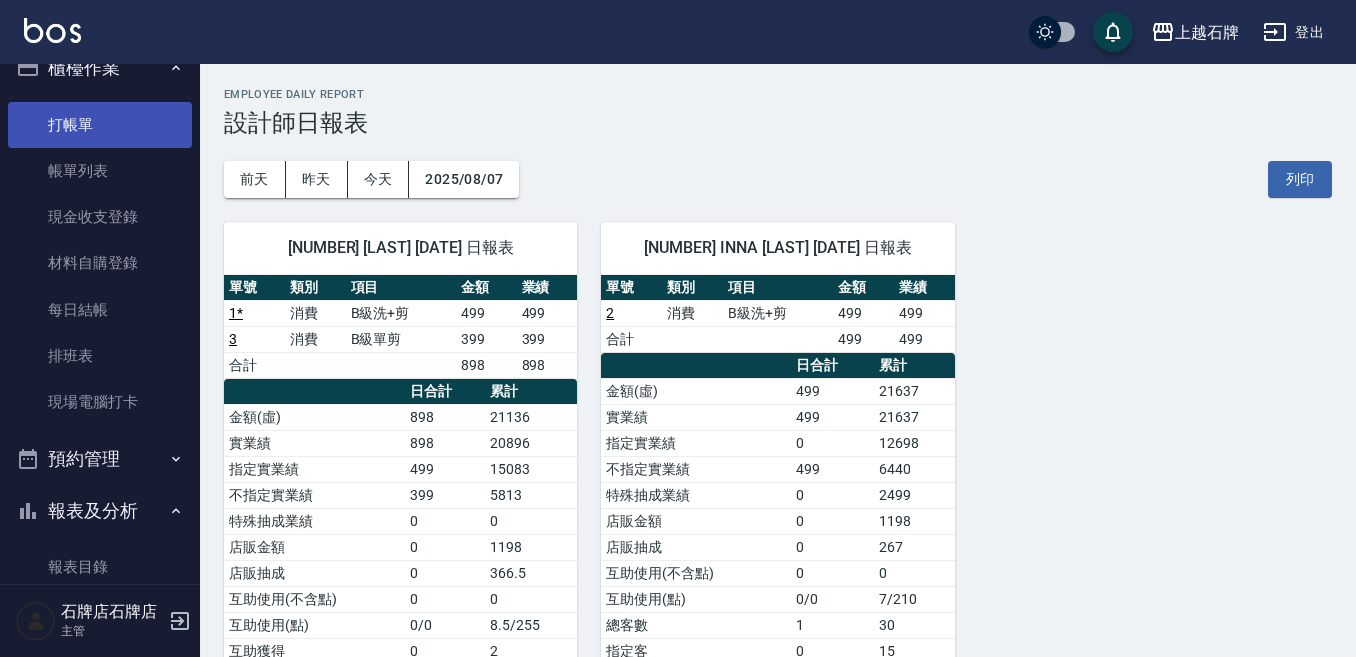 scroll, scrollTop: 0, scrollLeft: 0, axis: both 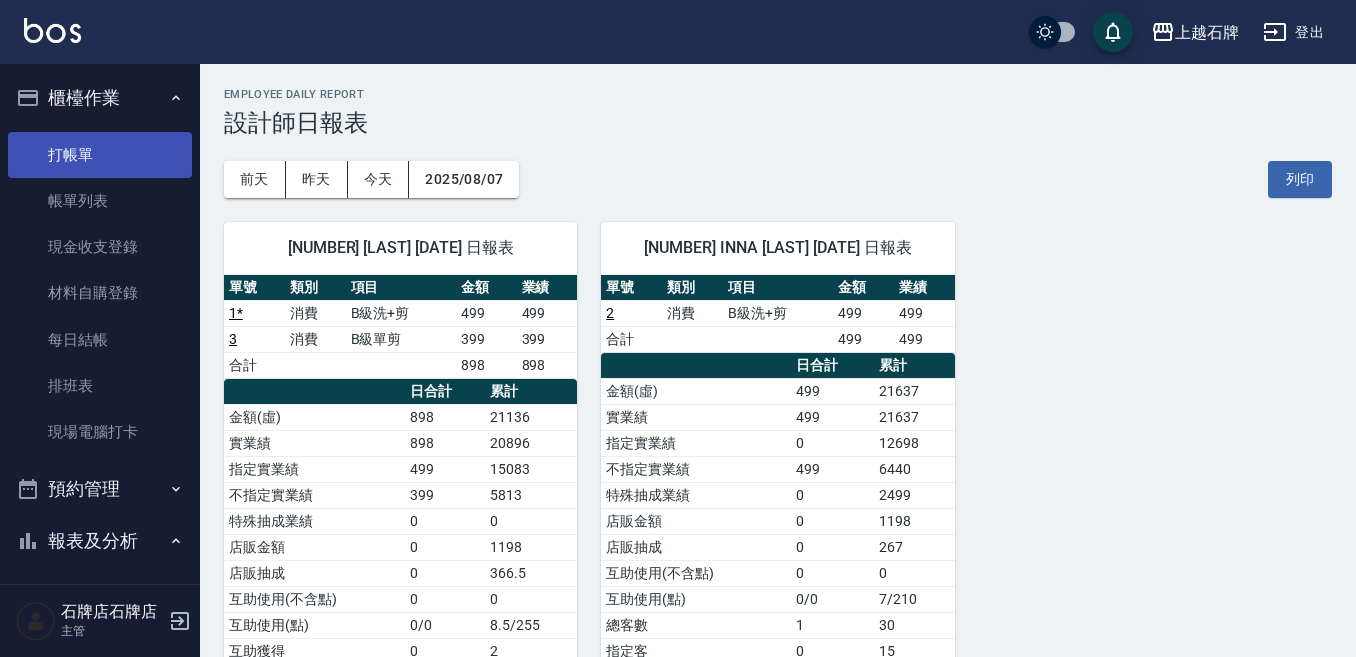 click on "打帳單" at bounding box center [100, 155] 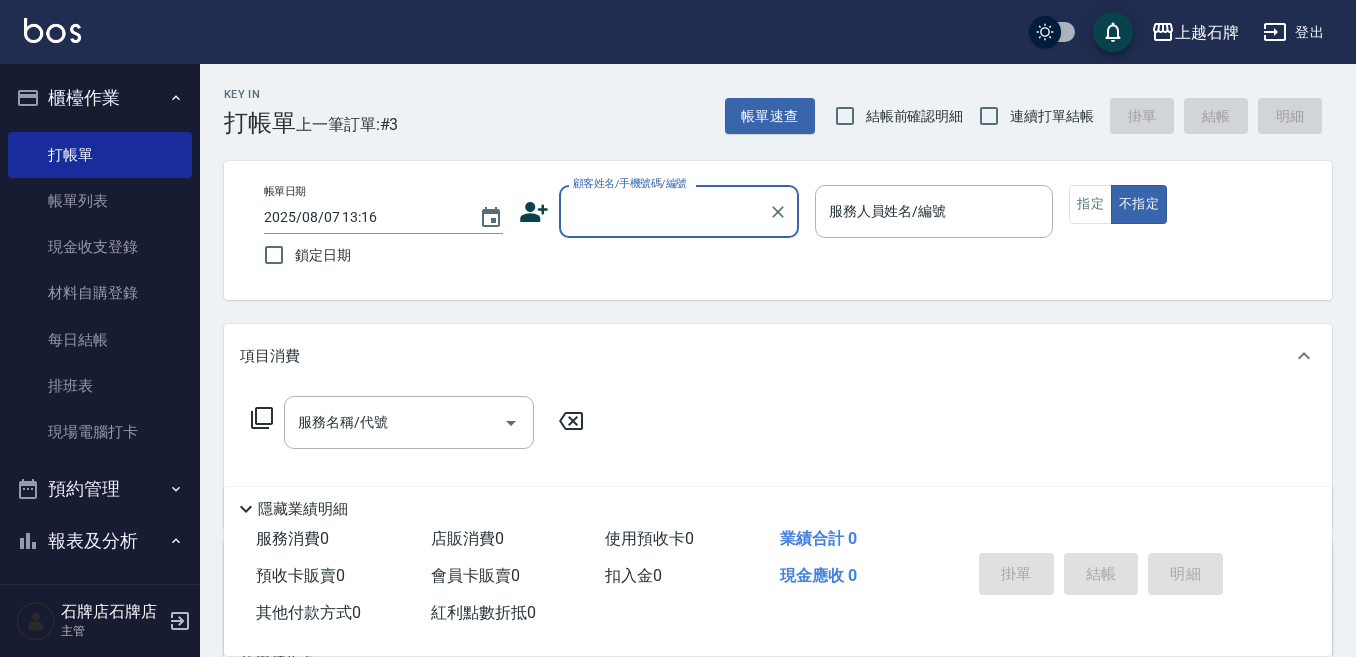 click on "Key In 打帳單 上一筆訂單:#3 帳單速查 結帳前確認明細 連續打單結帳 掛單 結帳 明細" at bounding box center (766, 100) 